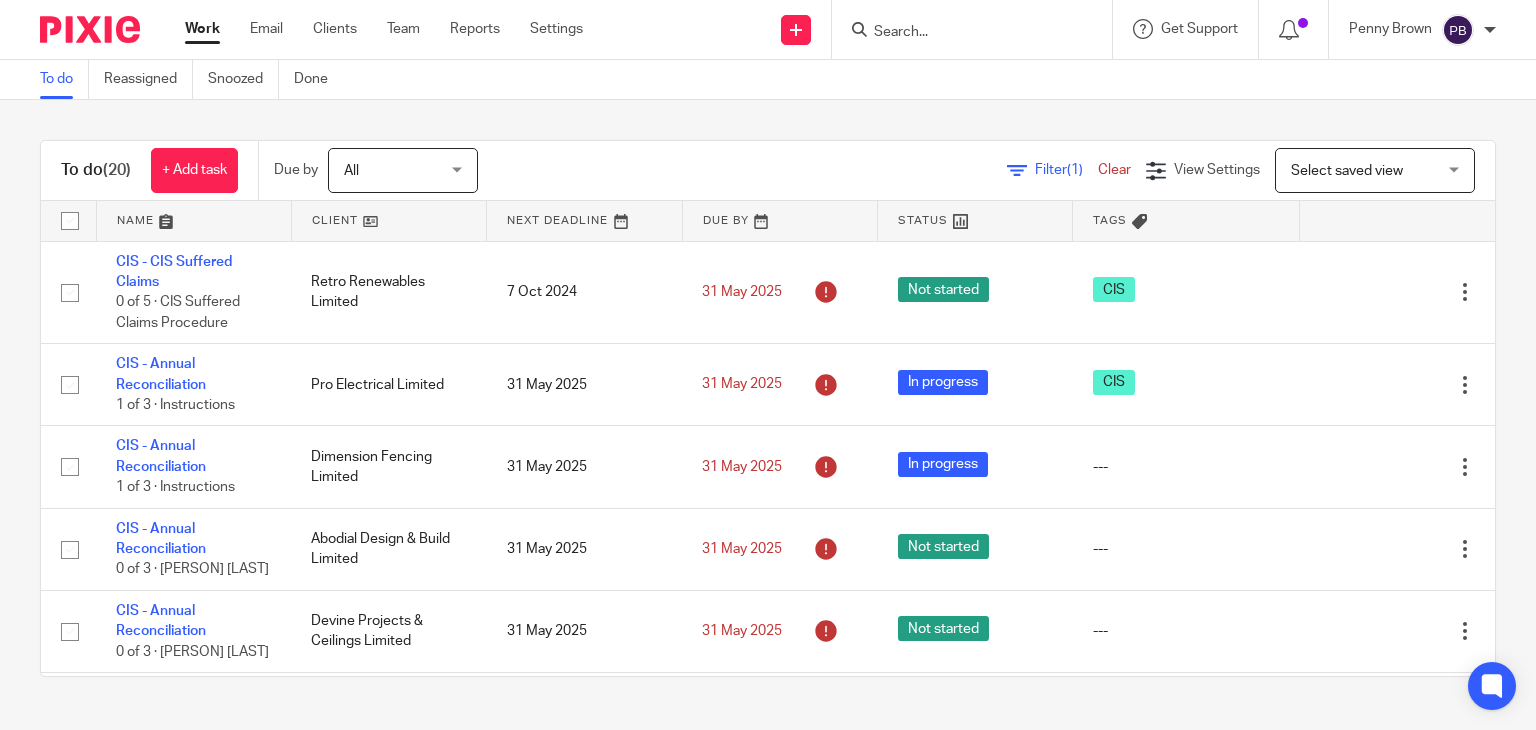 scroll, scrollTop: 0, scrollLeft: 0, axis: both 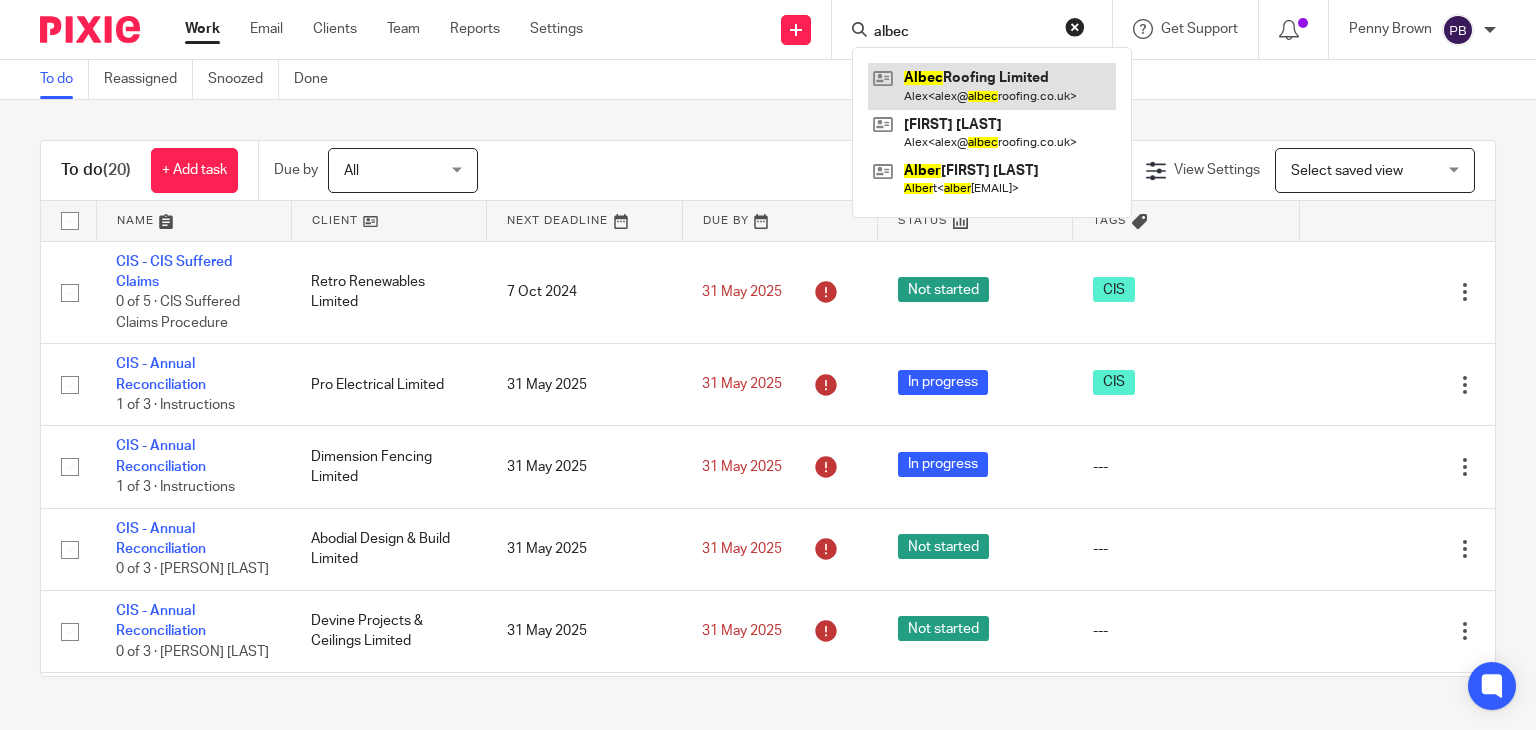 type on "albec" 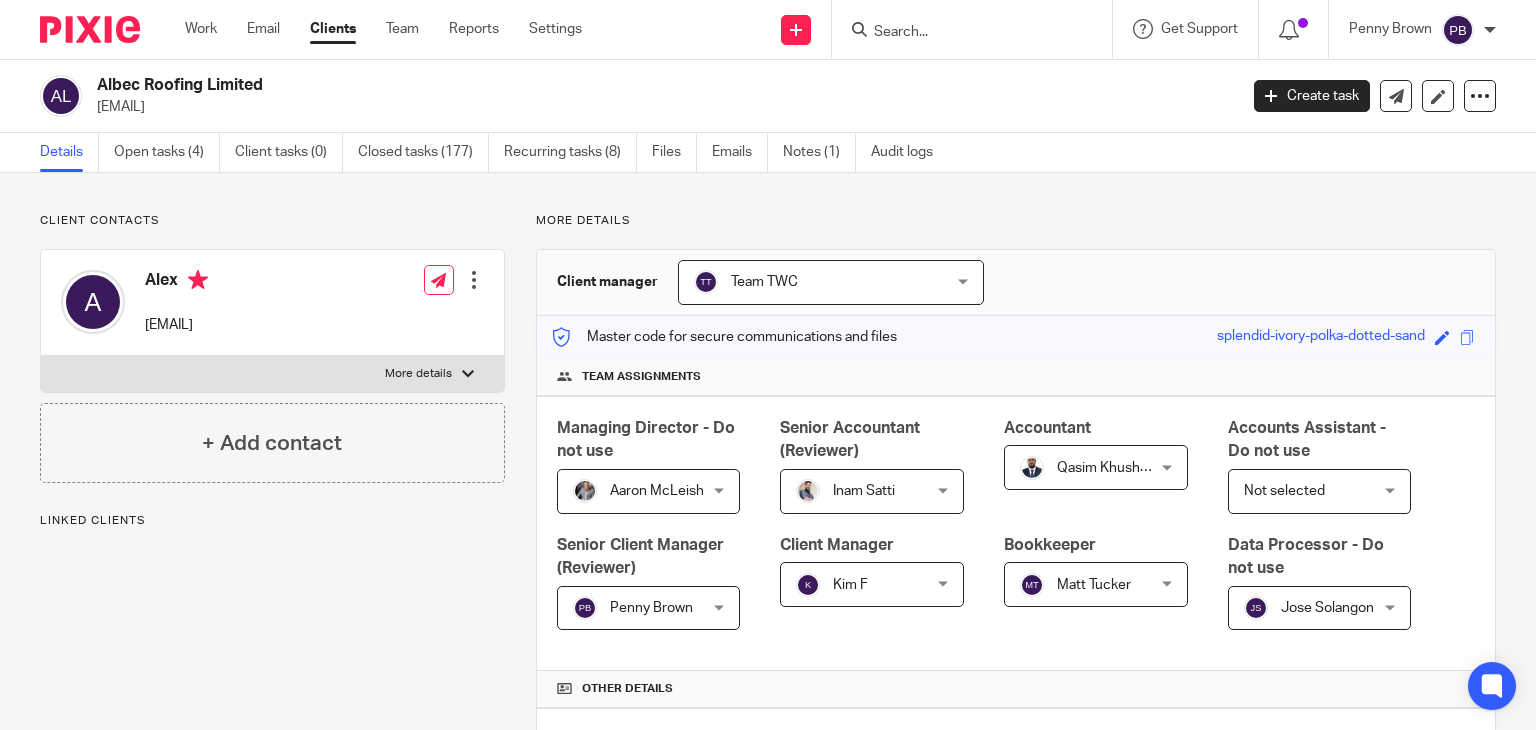 scroll, scrollTop: 0, scrollLeft: 0, axis: both 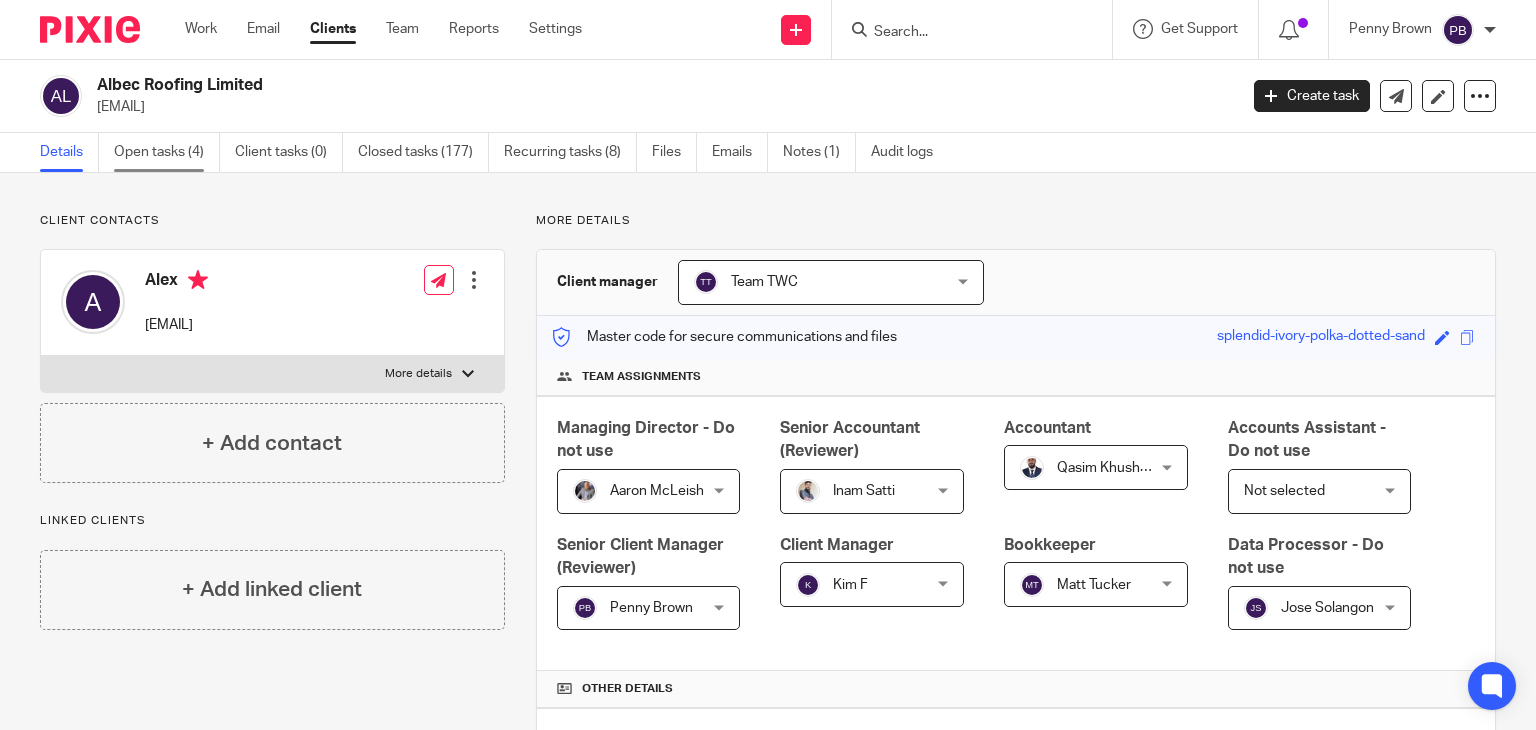 click on "Open tasks (4)" at bounding box center (167, 152) 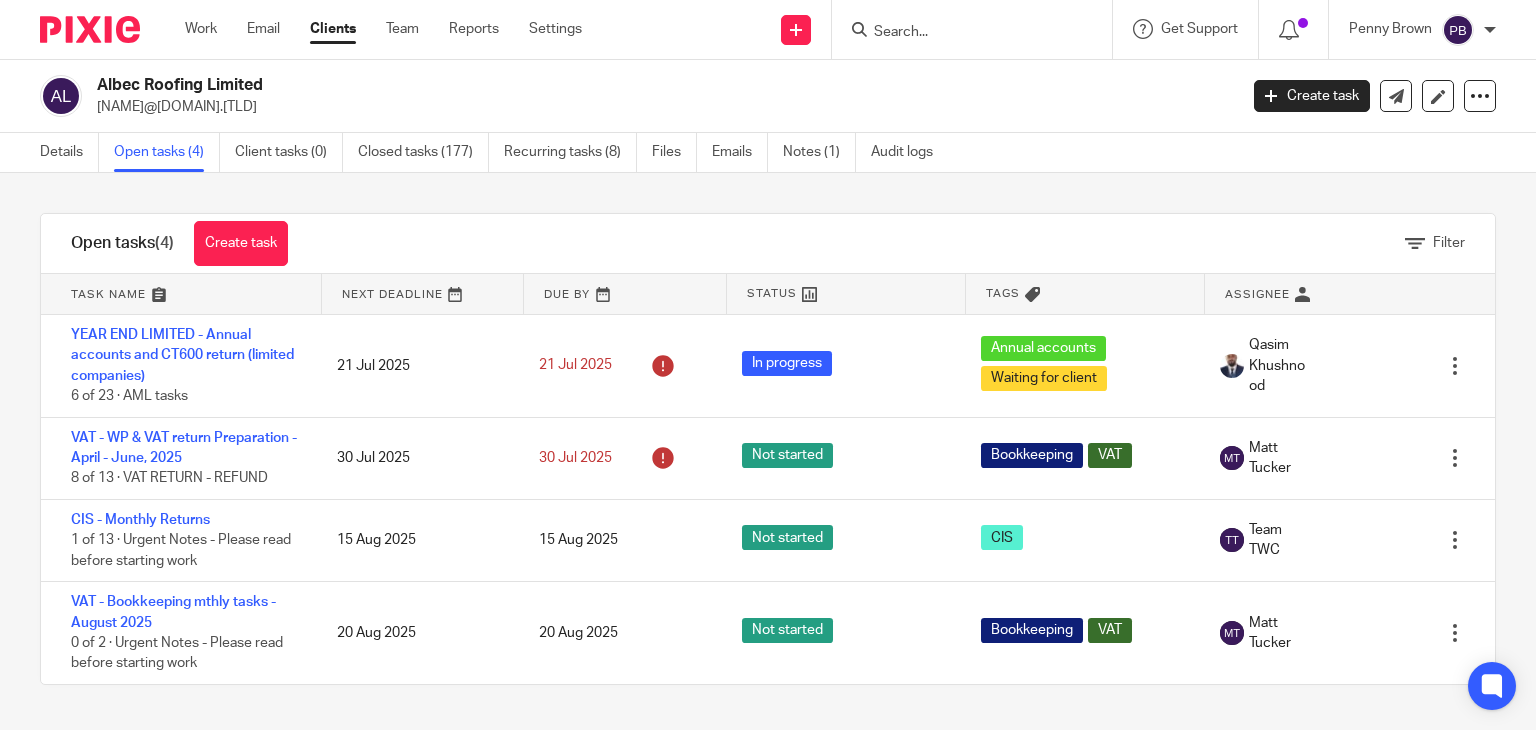 scroll, scrollTop: 0, scrollLeft: 0, axis: both 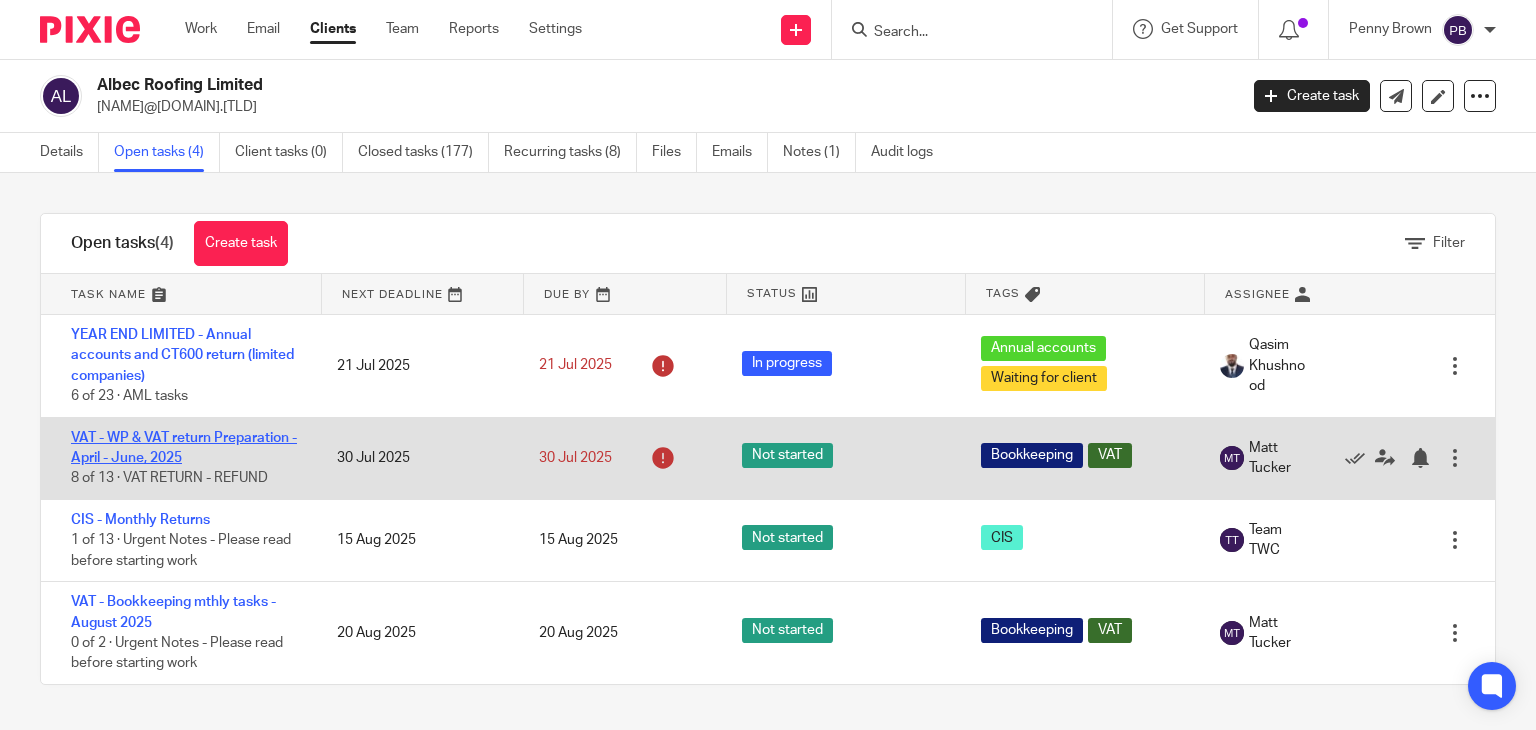 click on "VAT - WP & VAT return Preparation - April - June, 2025" at bounding box center [184, 448] 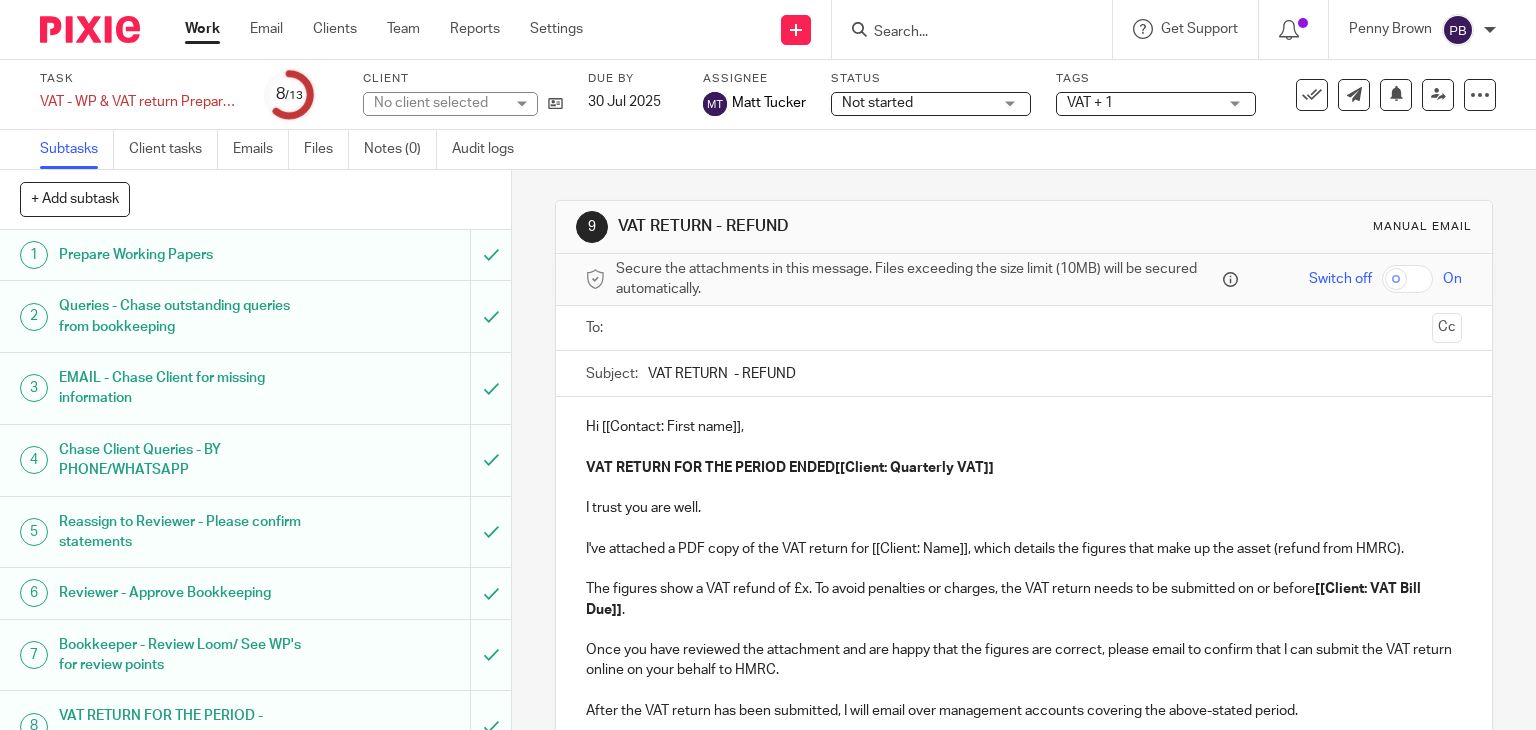 scroll, scrollTop: 0, scrollLeft: 0, axis: both 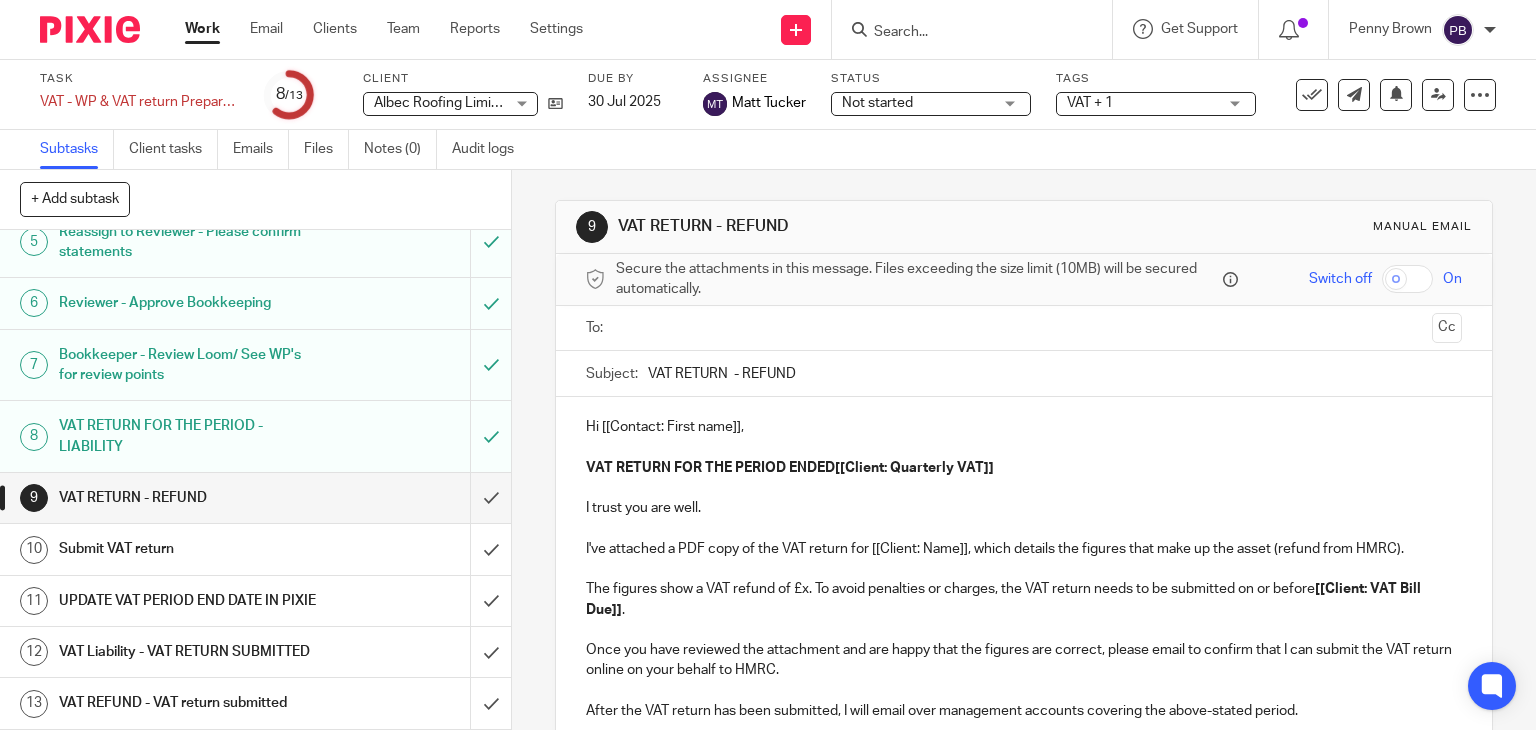 click on "VAT Liability - VAT RETURN SUBMITTED" at bounding box center [189, 652] 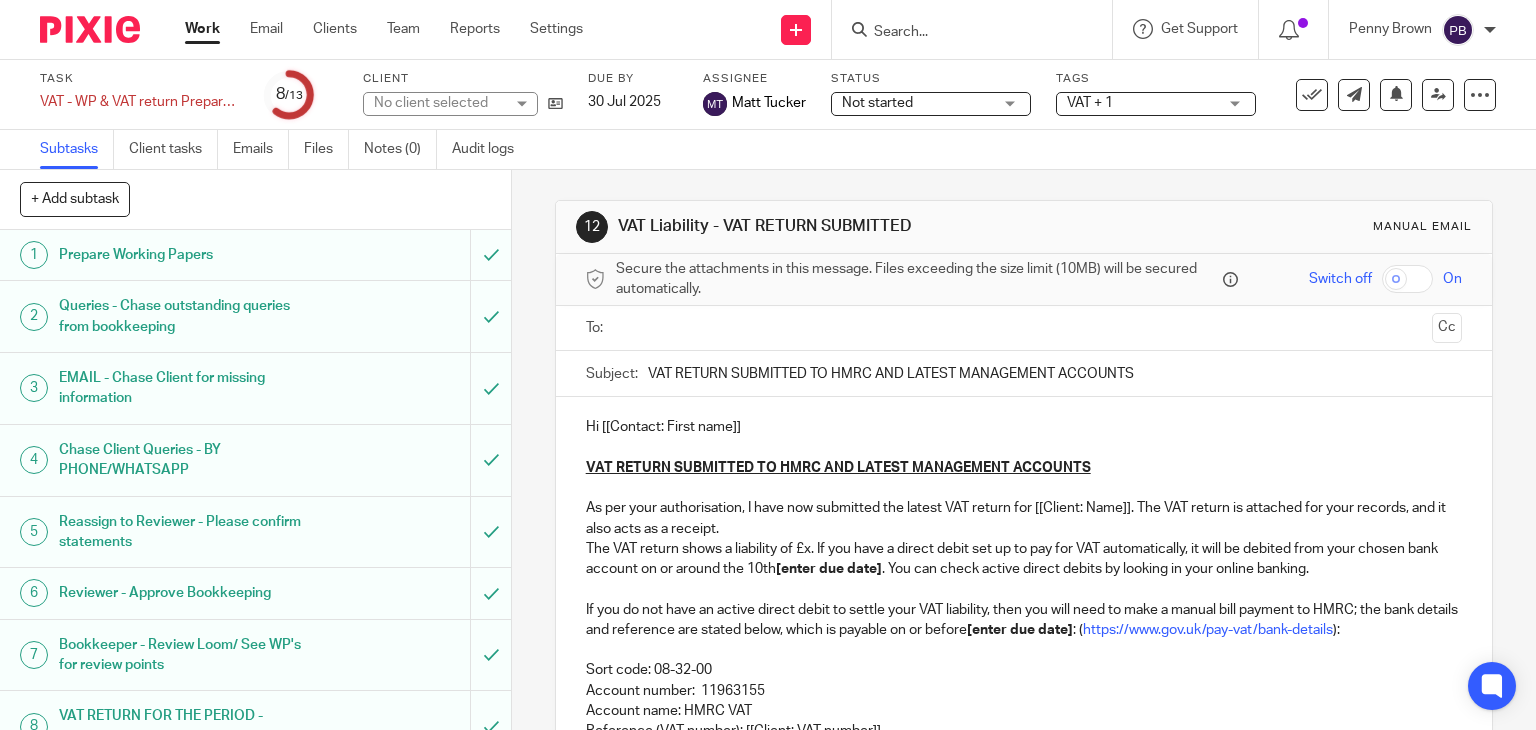 scroll, scrollTop: 0, scrollLeft: 0, axis: both 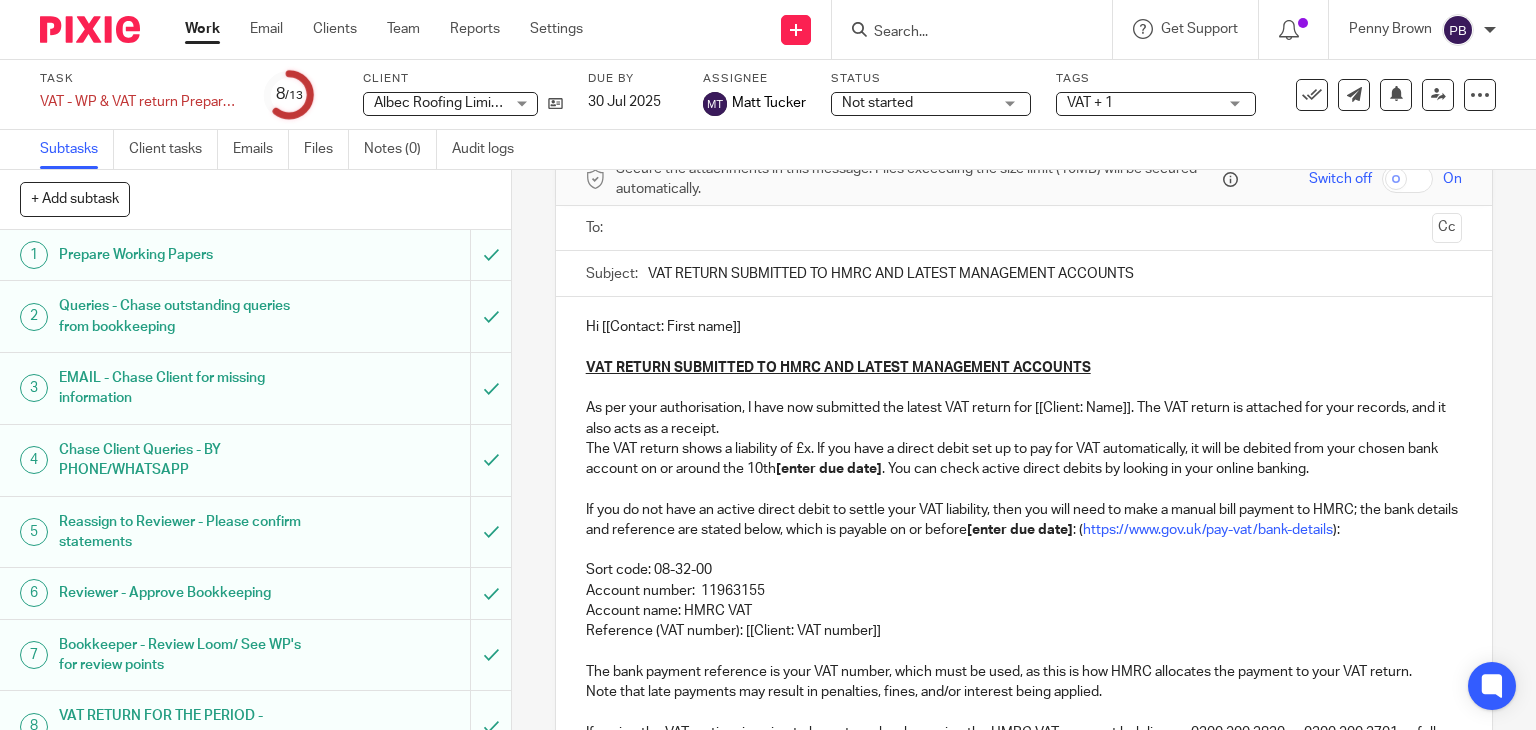 click on "As per your authorisation, I have now submitted the latest VAT return for [[Client: Name]]. The VAT return is attached for your records, and it also acts as a receipt." at bounding box center (1024, 418) 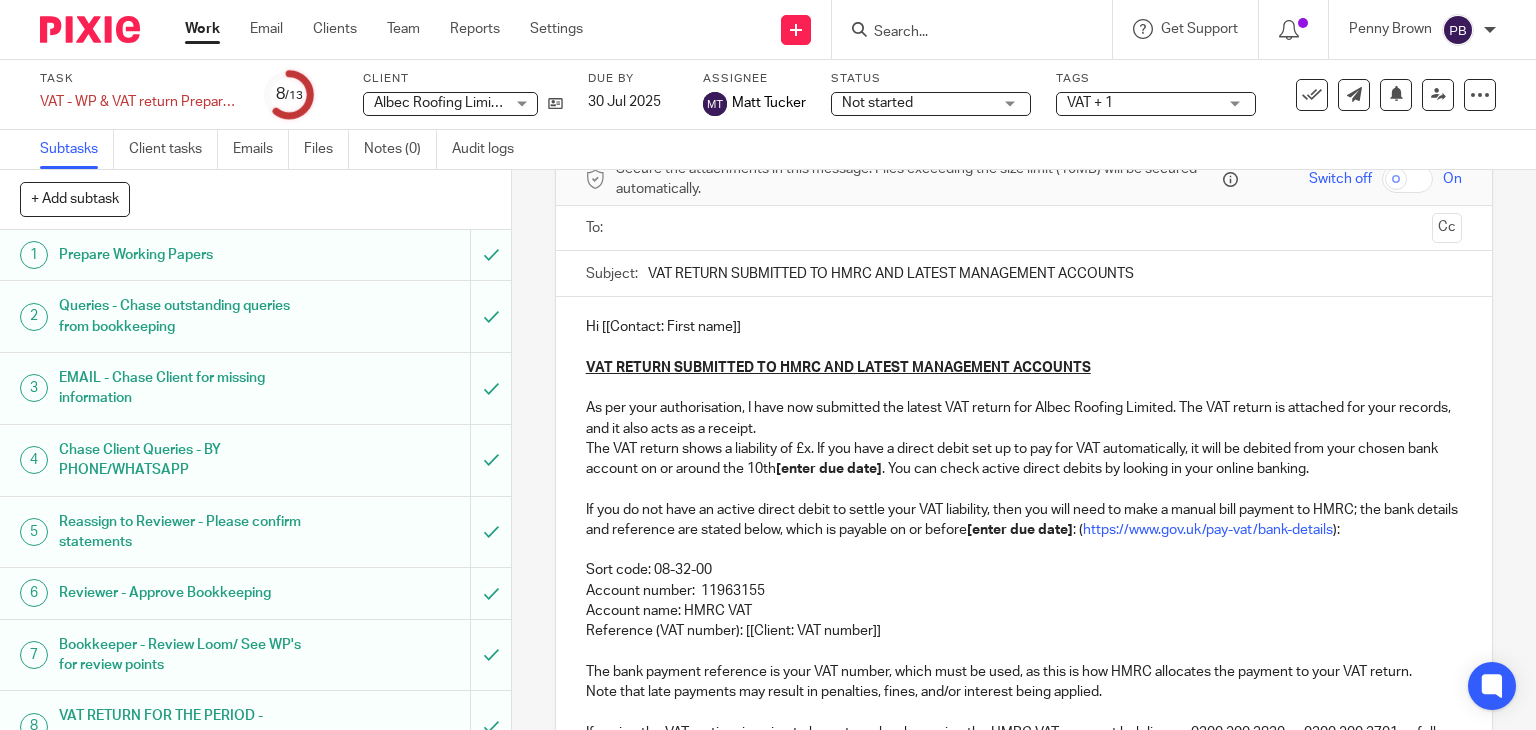 click on "As per your authorisation, I have now submitted the latest VAT return for Albec Roofing Limited. The VAT return is attached for your records, and it also acts as a receipt." at bounding box center [1024, 418] 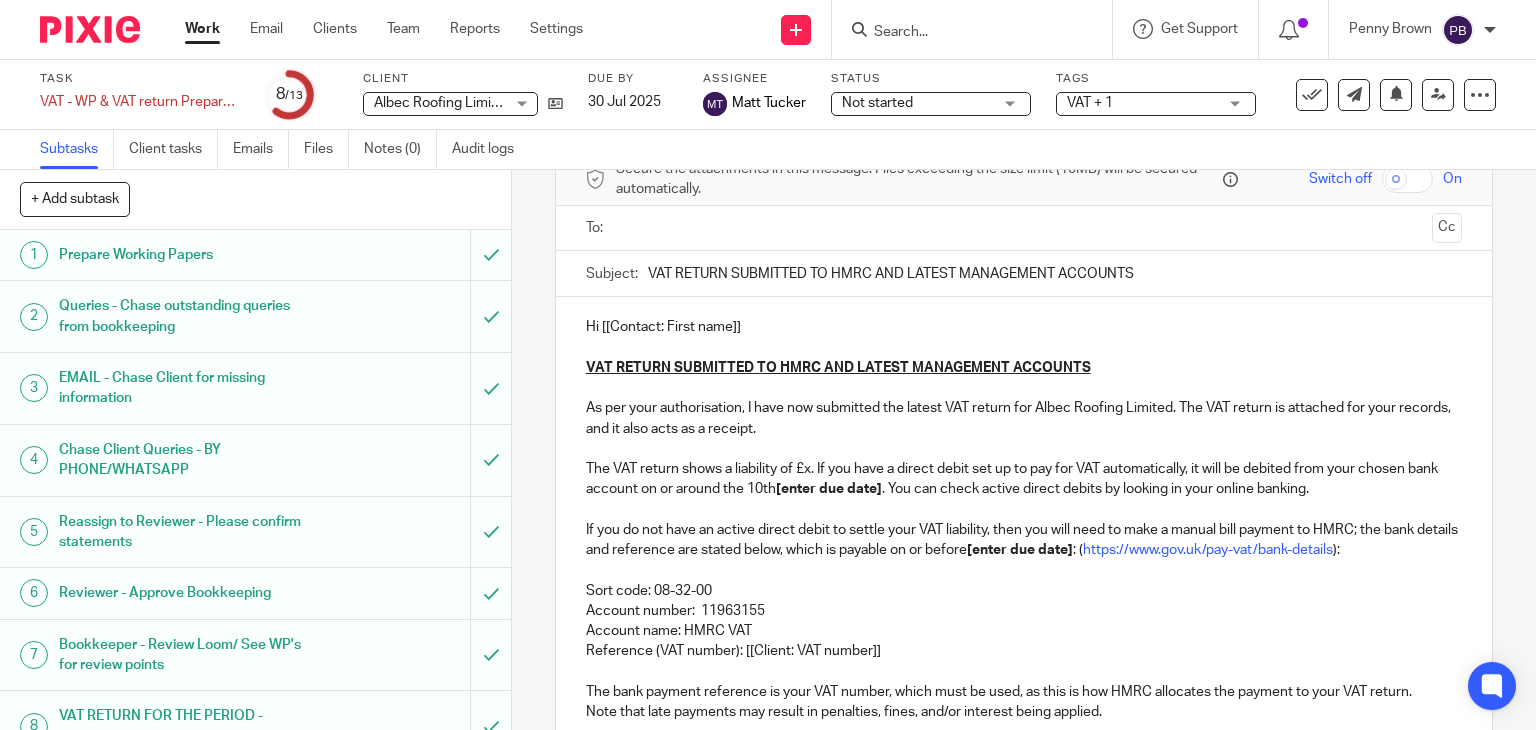 click on "The VAT return shows a liability of £x. If you have a direct debit set up to pay for VAT automatically, it will be debited from your chosen bank account on or around the 10th  [enter due date] . You can check active direct debits by looking in your online banking." at bounding box center (1024, 479) 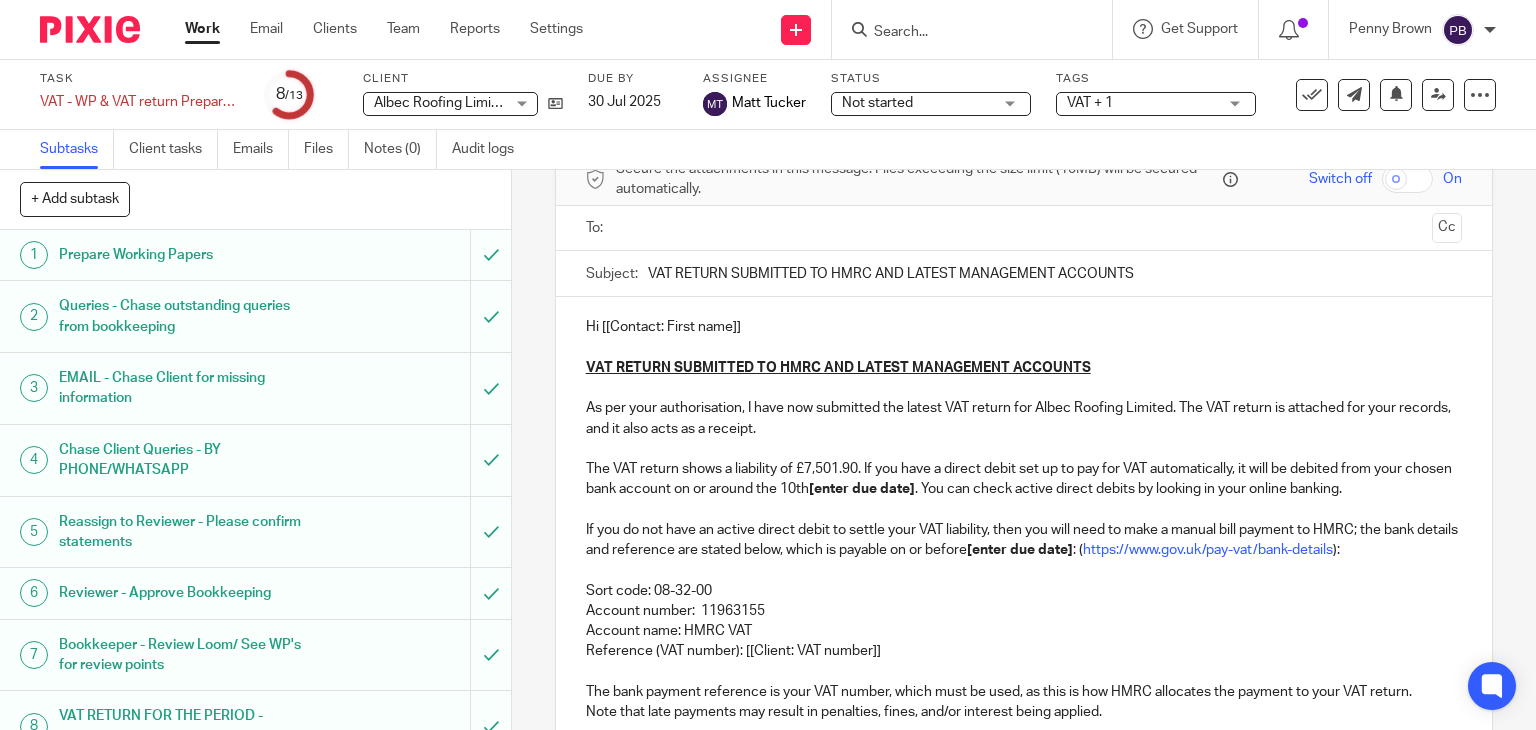click on "[enter due date]" at bounding box center (862, 489) 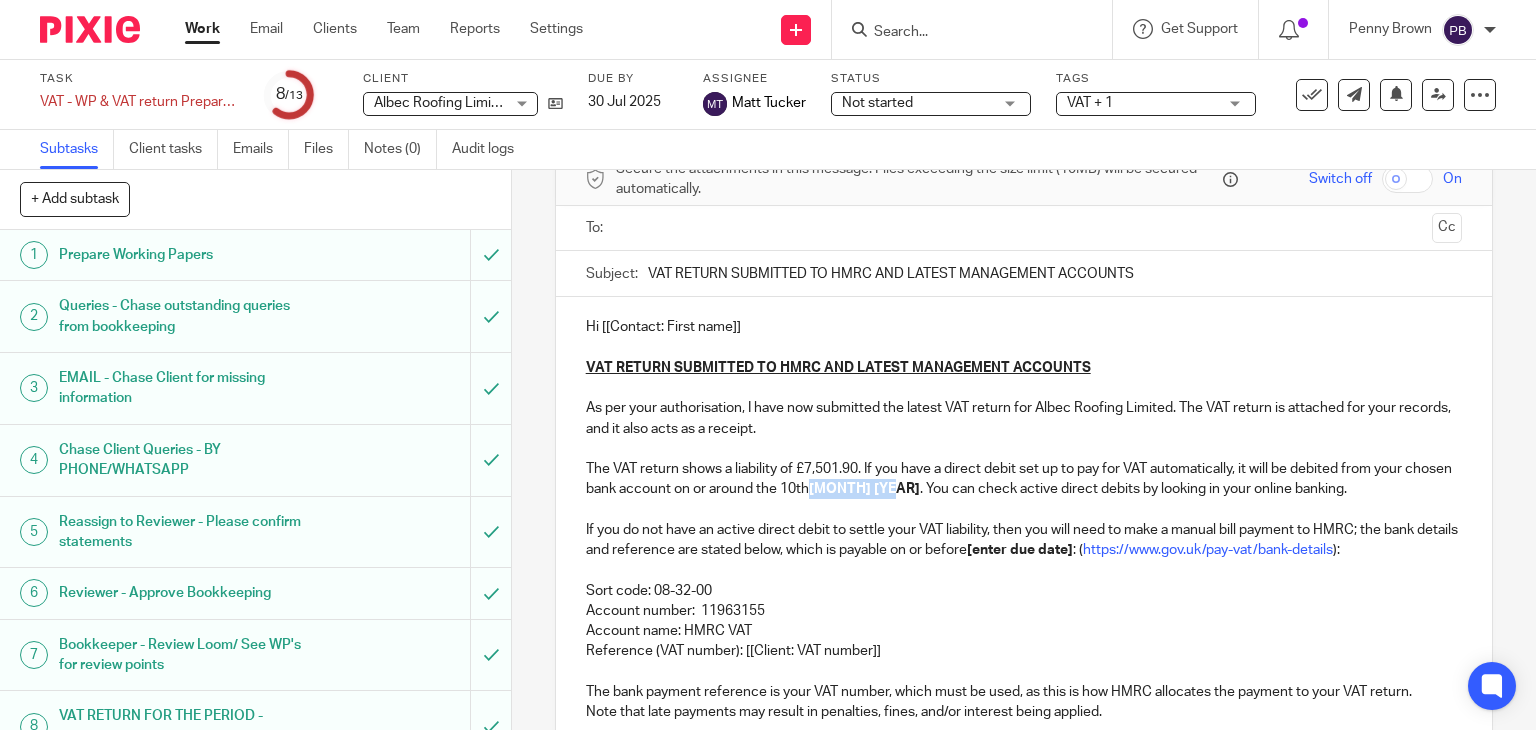 drag, startPoint x: 860, startPoint y: 487, endPoint x: 940, endPoint y: 489, distance: 80.024994 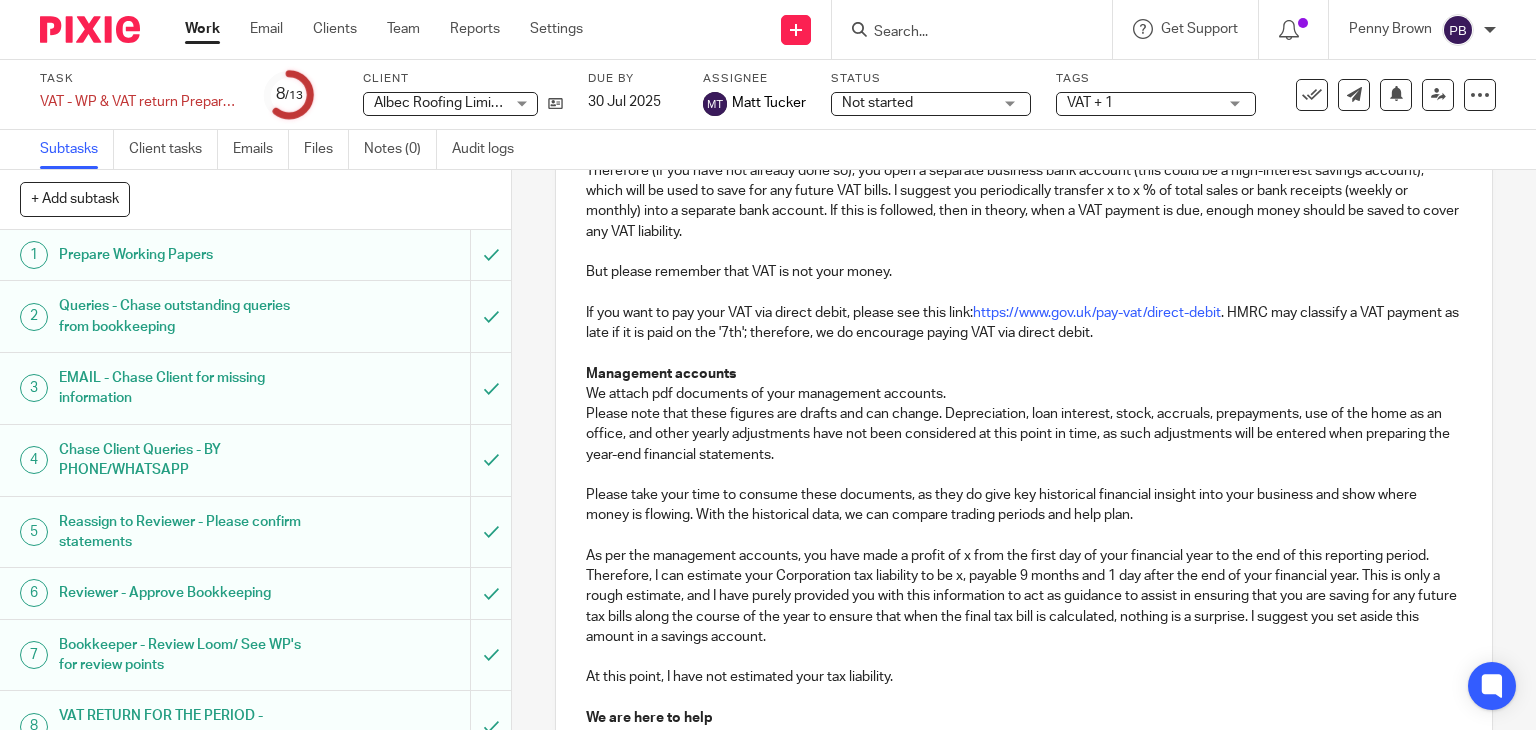 scroll, scrollTop: 1378, scrollLeft: 0, axis: vertical 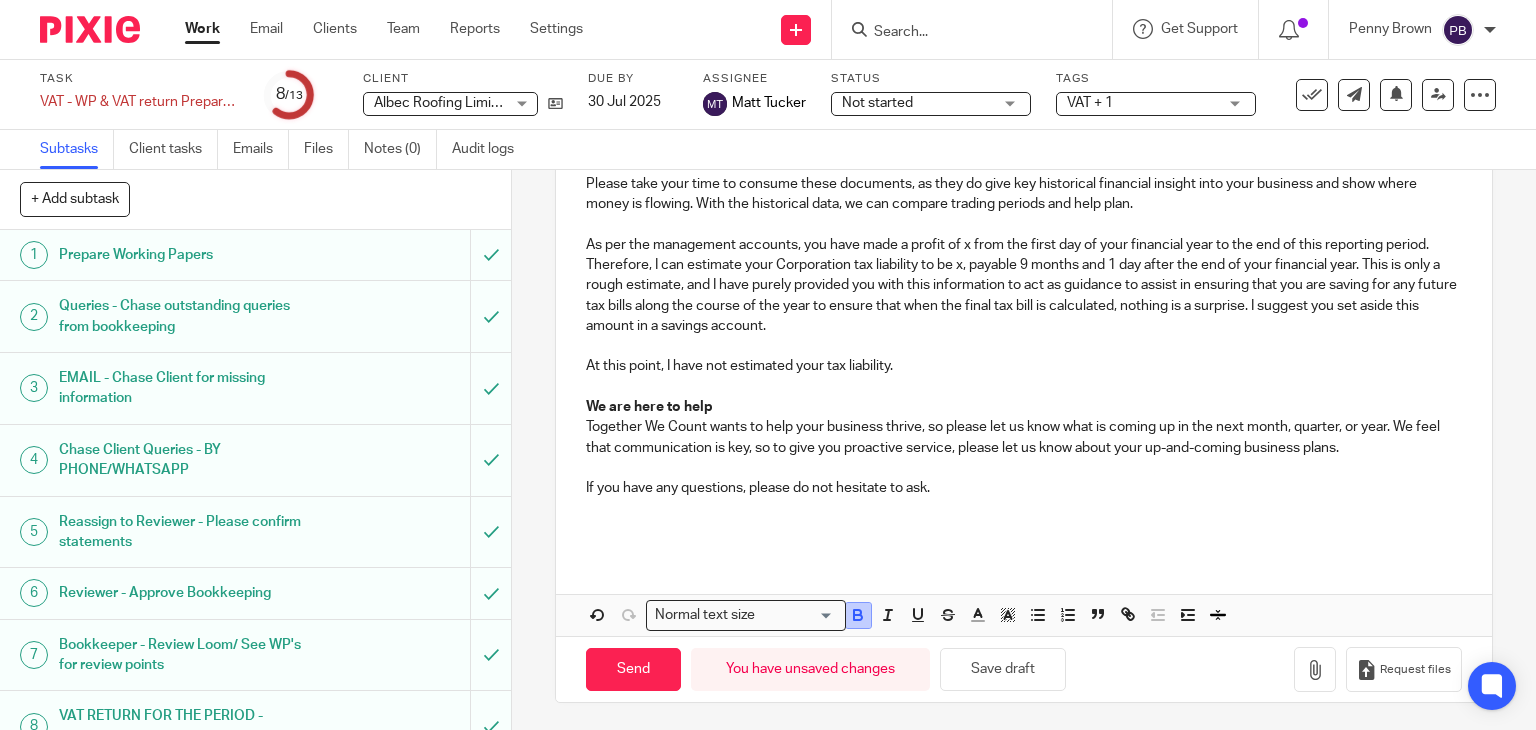 click 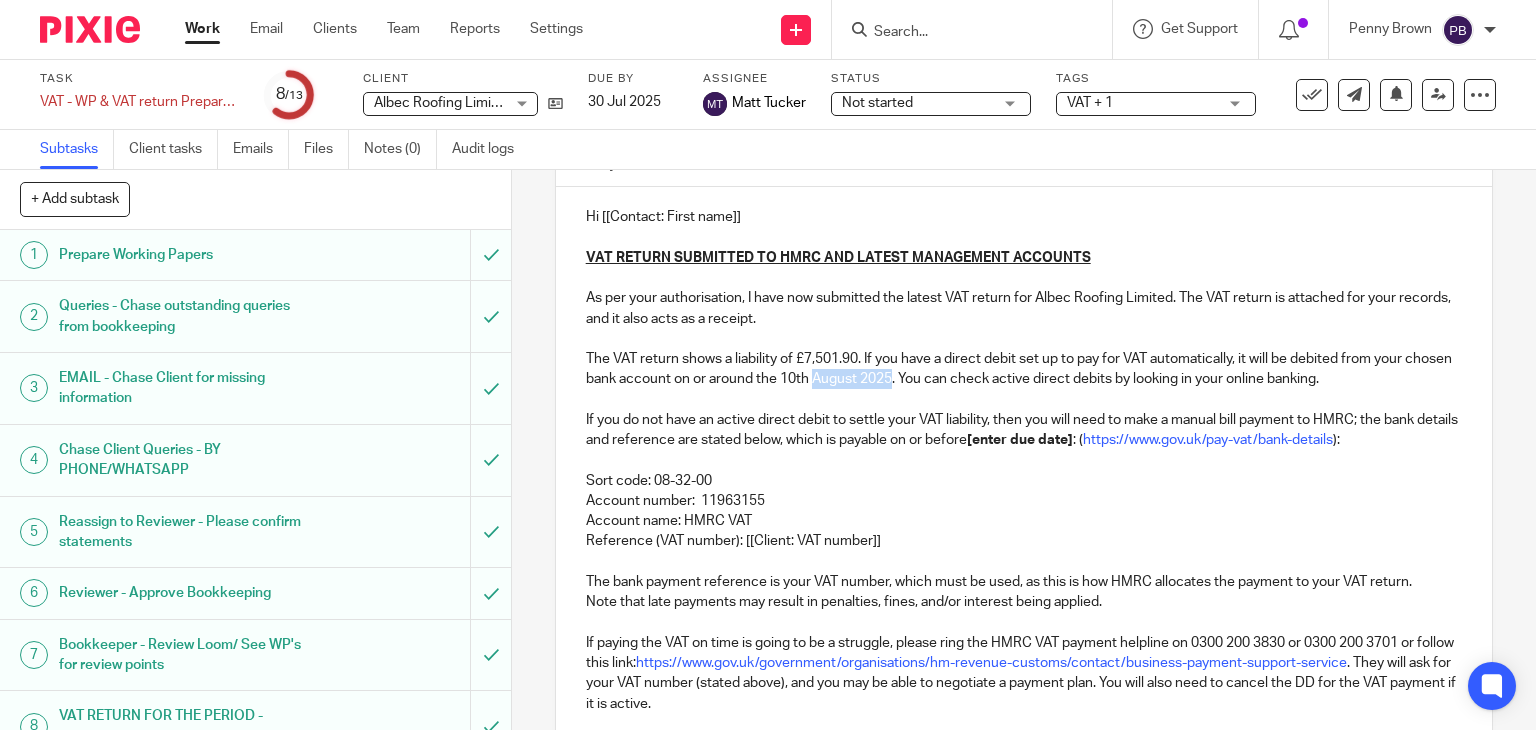 scroll, scrollTop: 206, scrollLeft: 0, axis: vertical 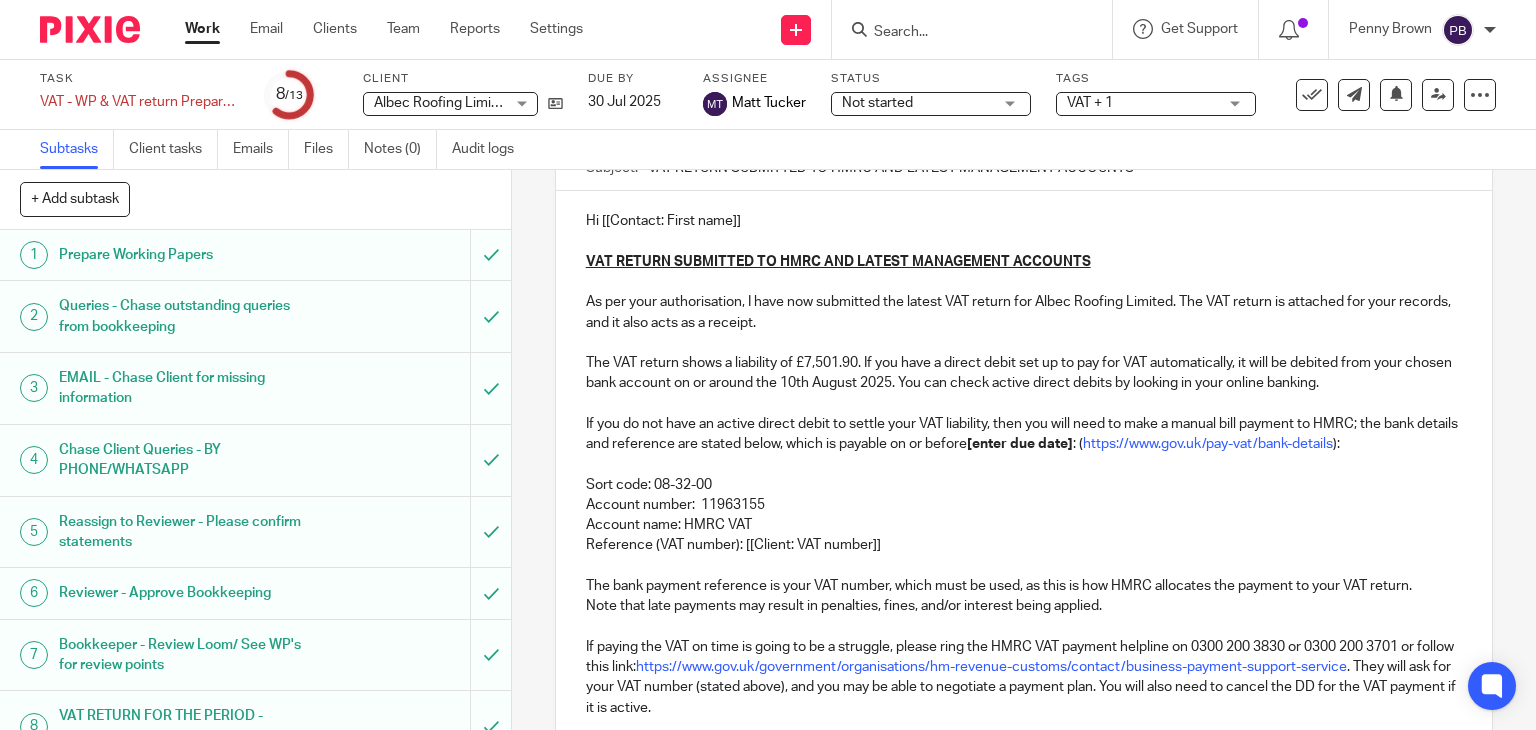 click on "[enter due date]" at bounding box center [1020, 444] 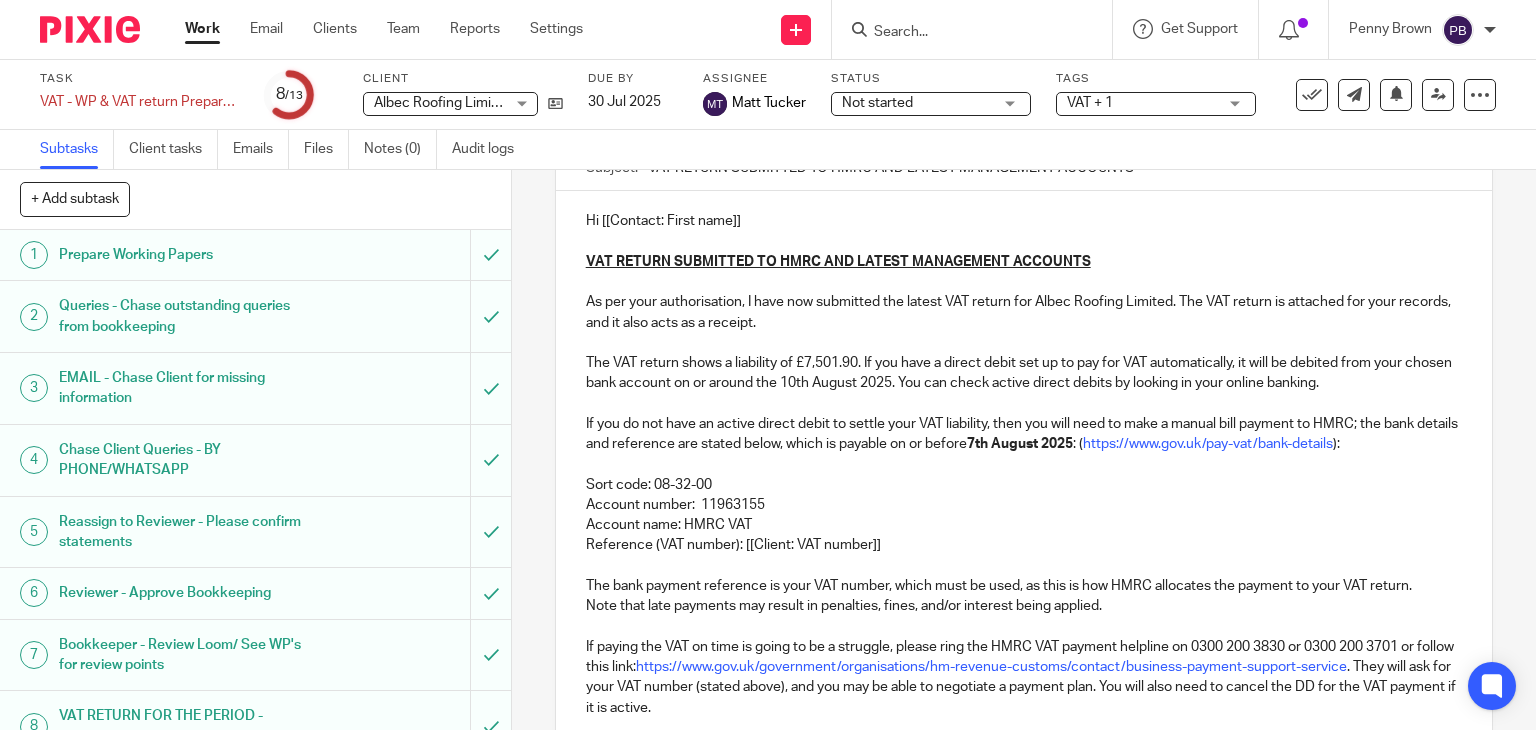 click on "Reference (VAT number): [[Client: VAT number]]" at bounding box center (1024, 545) 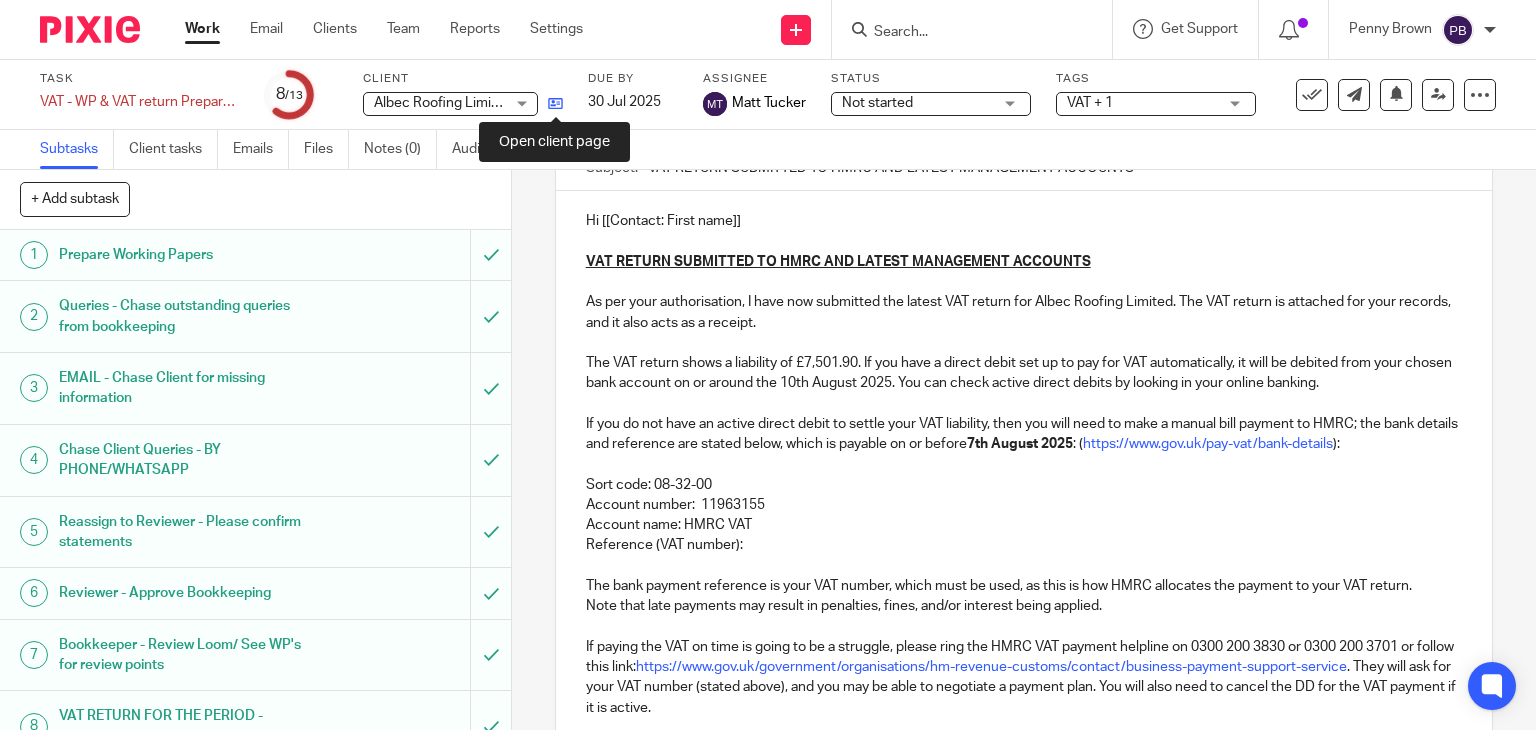 click at bounding box center (555, 103) 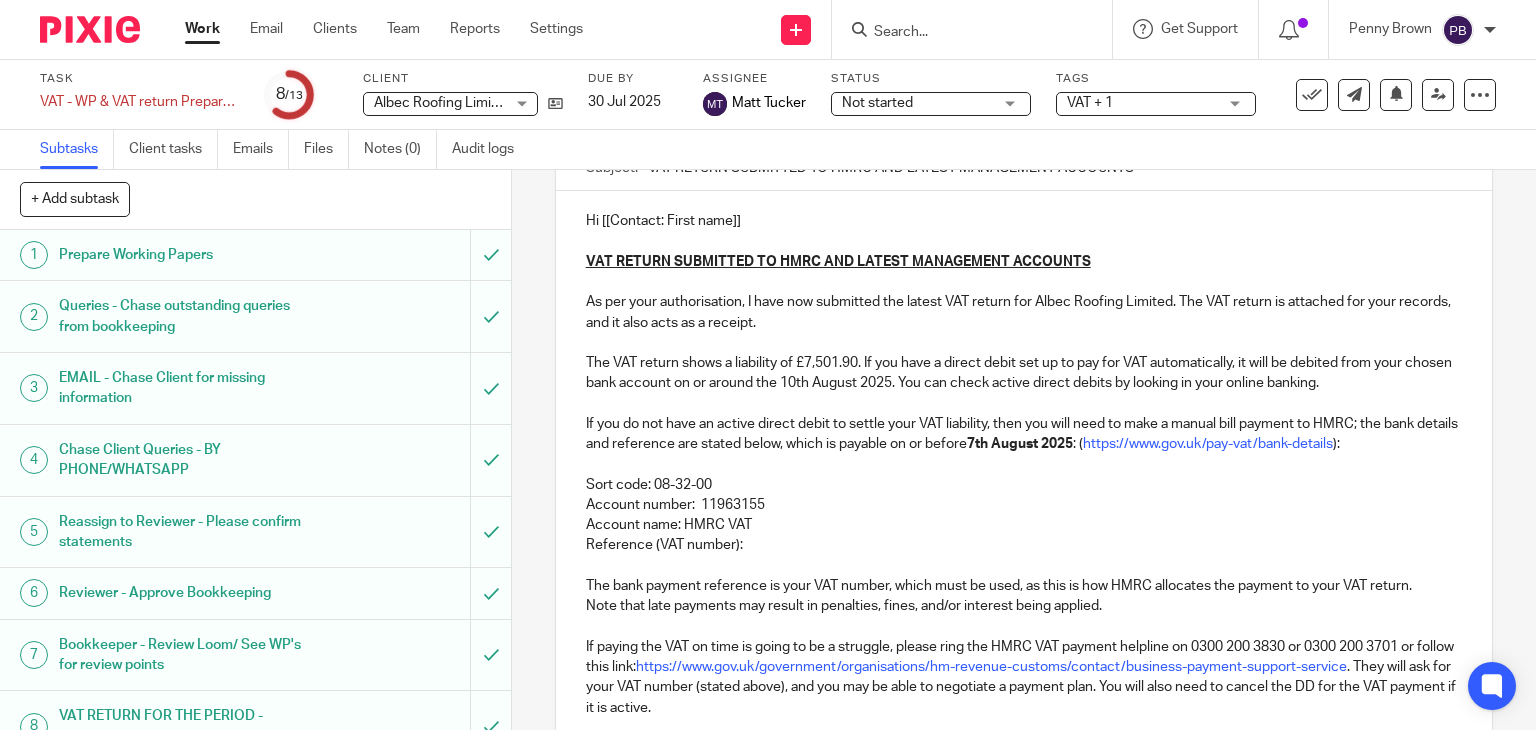 click on "Reference (VAT number):" at bounding box center [1024, 545] 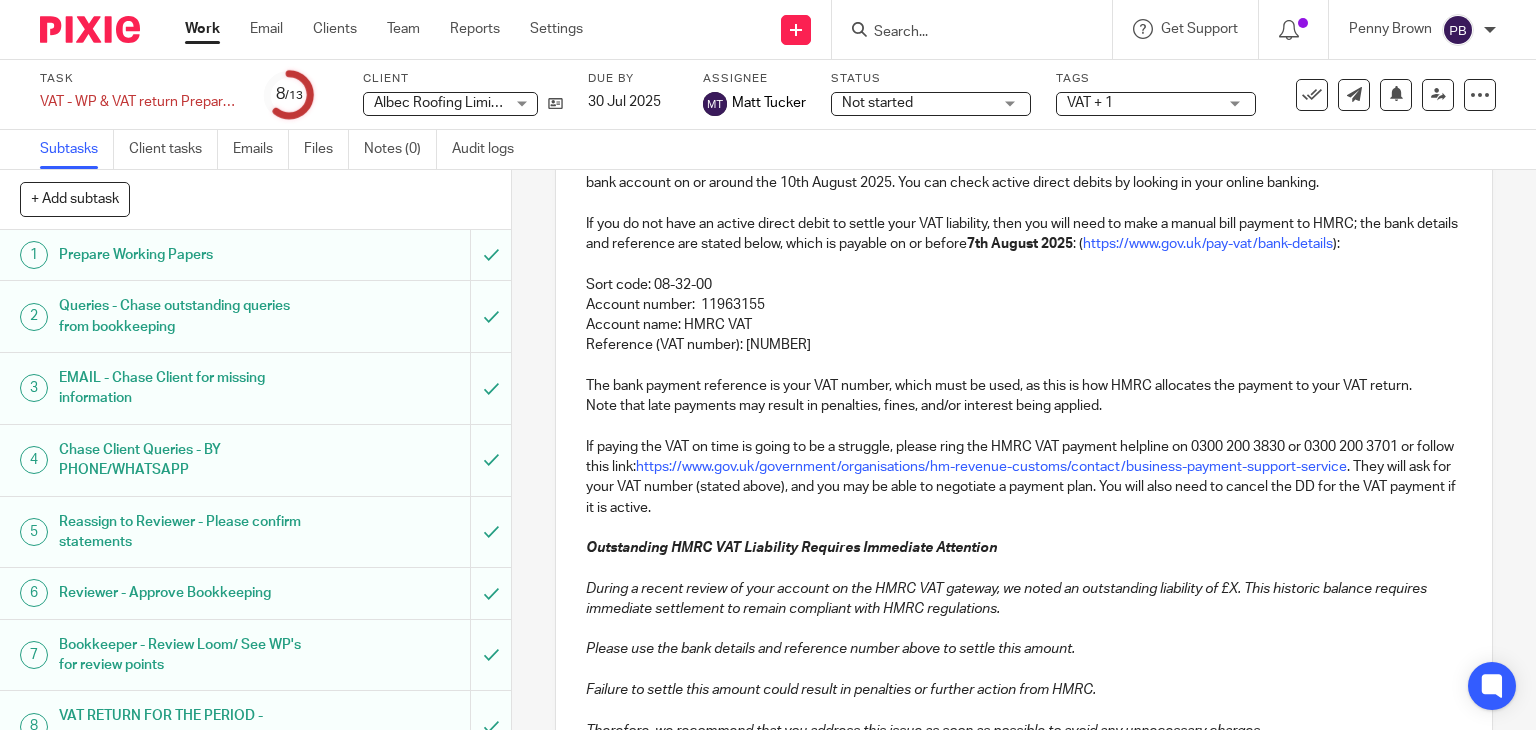 scroll, scrollTop: 506, scrollLeft: 0, axis: vertical 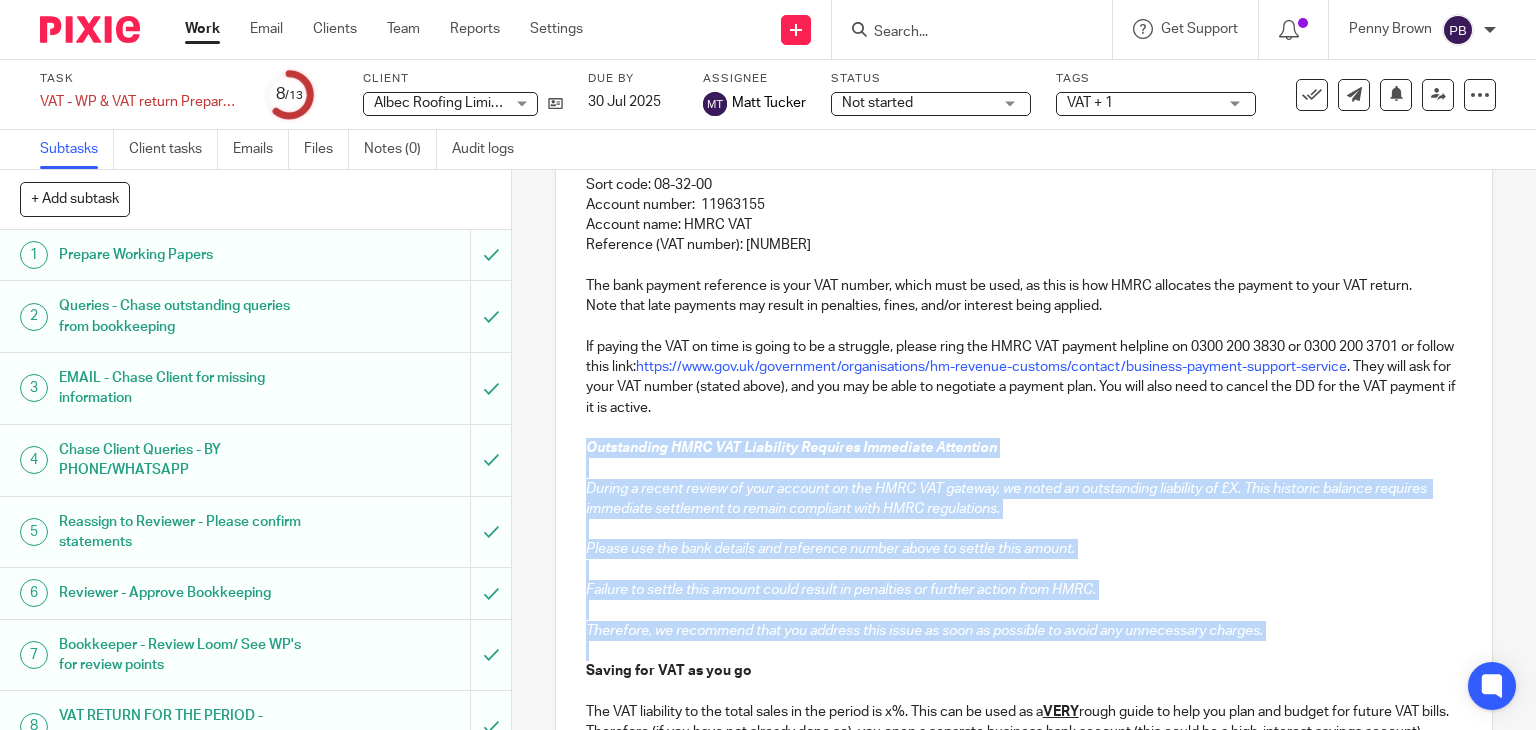 drag, startPoint x: 576, startPoint y: 447, endPoint x: 1284, endPoint y: 639, distance: 733.5721 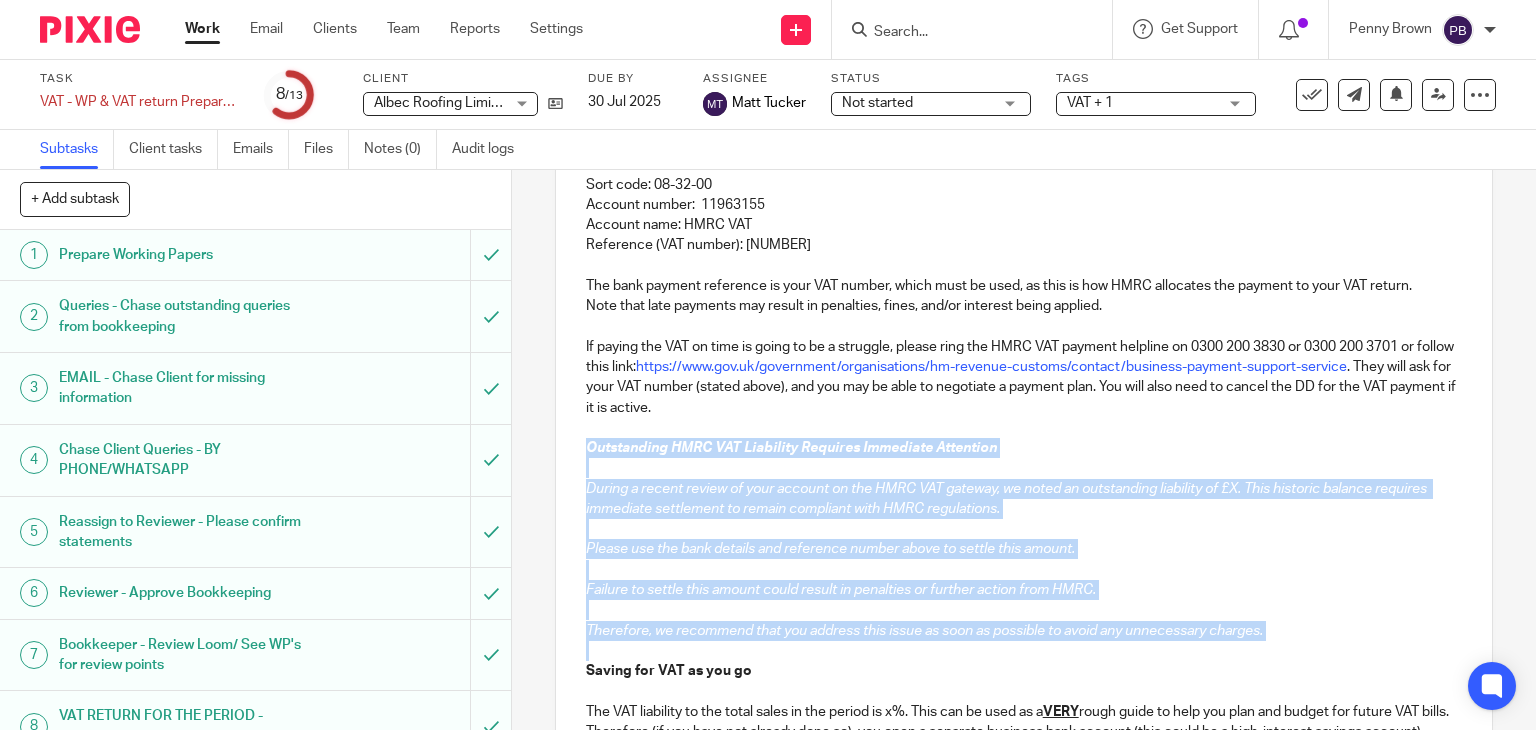 click on "Hi [[Contact: First name]] VAT RETURN SUBMITTED TO HMRC AND LATEST MANAGEMENT ACCOUNTS As per your authorisation, I have now submitted the latest VAT return for Albec Roofing Limited. The VAT return is attached for your records, and it also acts as a receipt. The VAT return shows a liability of £7,501.90. If you have a direct debit set up to pay for VAT automatically, it will be debited from your chosen bank account on or around the 10th August 2025. You can check active direct debits by looking in your online banking.  If you do not have an active direct debit to settle your VAT liability, then you will need to make a manual bill payment to HMRC; the bank details and reference are stated below, which is payable on or before  7th August 2025 : ( https://www.gov.uk/pay-vat/bank-details ):   Sort code: 08-32-00 Account number:  11963155 Account name: HMRC VAT Reference (VAT number): 360865189 Note that late payments may result in penalties, fines, and/or interest being applied.  Saving for VAT as you go" at bounding box center [1024, 658] 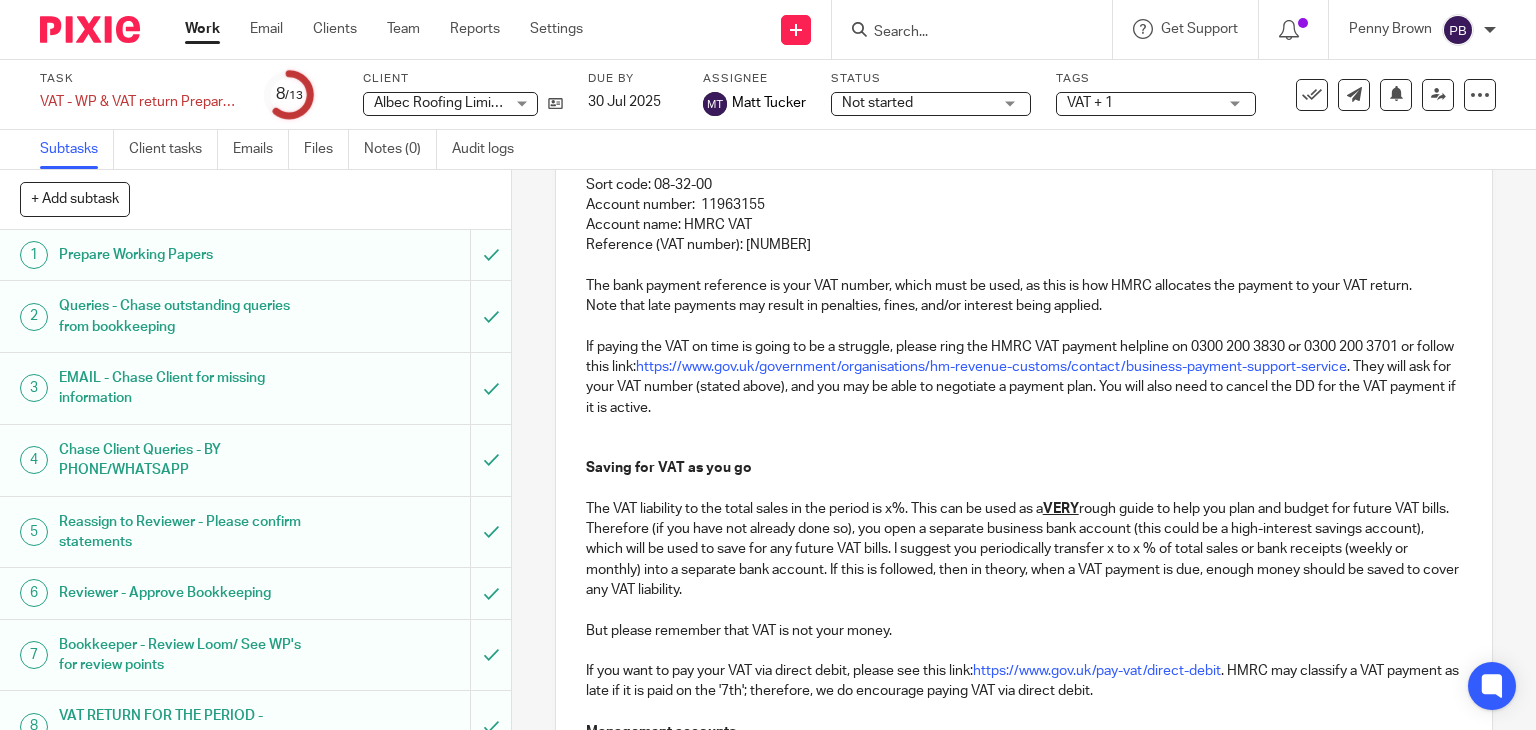 click on "Saving for VAT as you go" at bounding box center (669, 468) 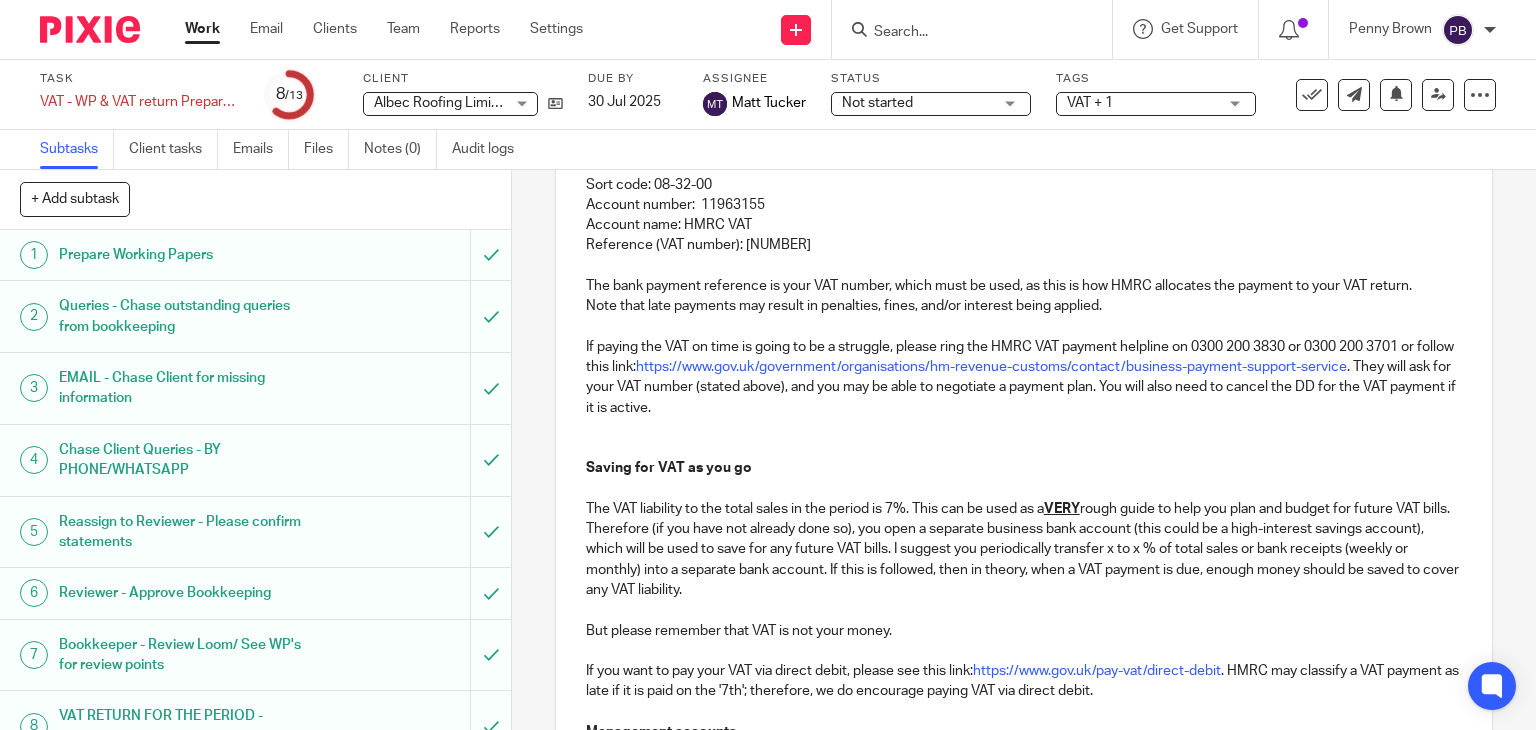 click on "The VAT liability to the total sales in the period is 7%. This can be used as a  VERY  rough guide to help you plan and budget for future VAT bills. Therefore (if you have not already done so), you open a separate business bank account (this could be a high-interest savings account), which will be used to save for any future VAT bills. I suggest you periodically transfer x to x % of total sales or bank receipts (weekly or monthly) into a separate bank account. If this is followed, then in theory, when a VAT payment is due, enough money should be saved to cover any VAT liability." at bounding box center [1024, 549] 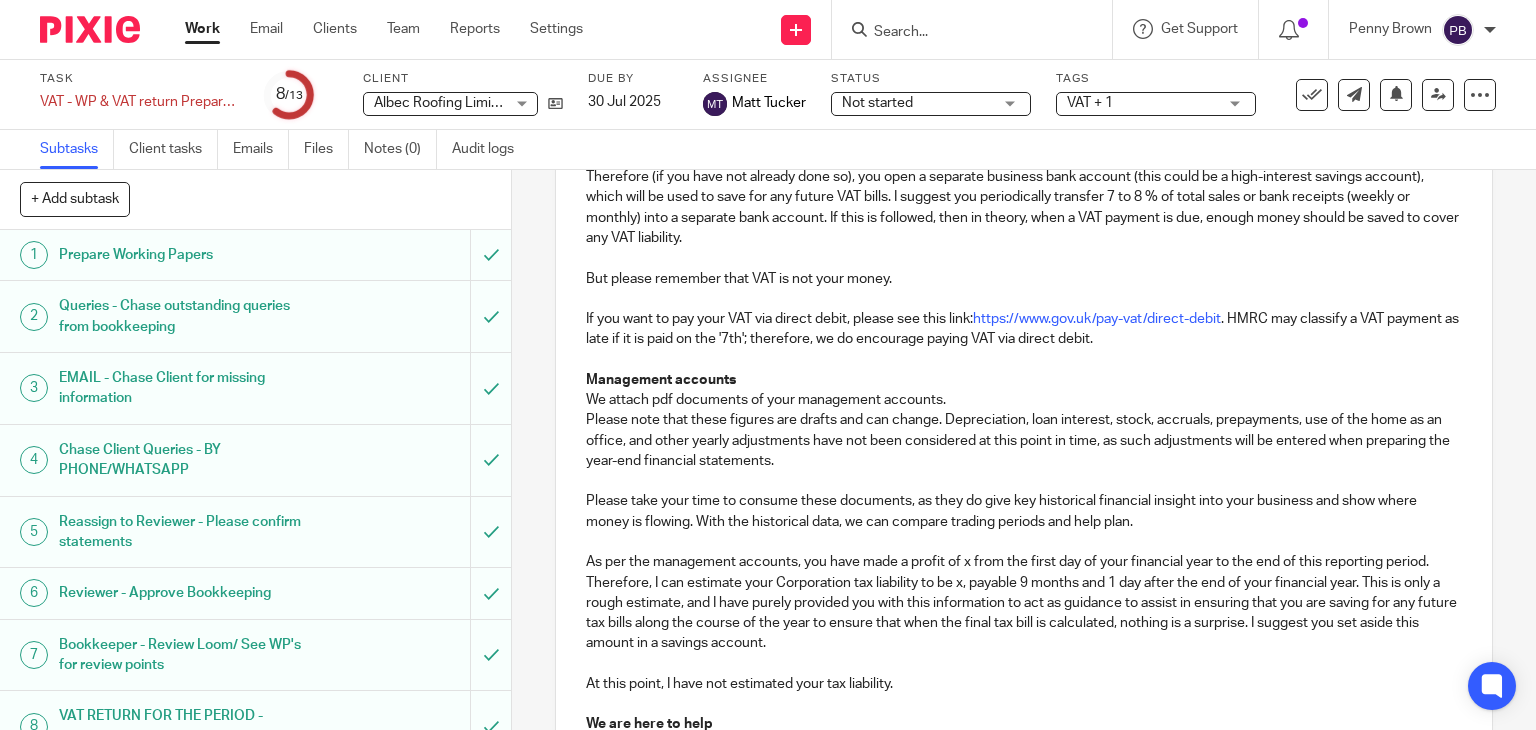 scroll, scrollTop: 906, scrollLeft: 0, axis: vertical 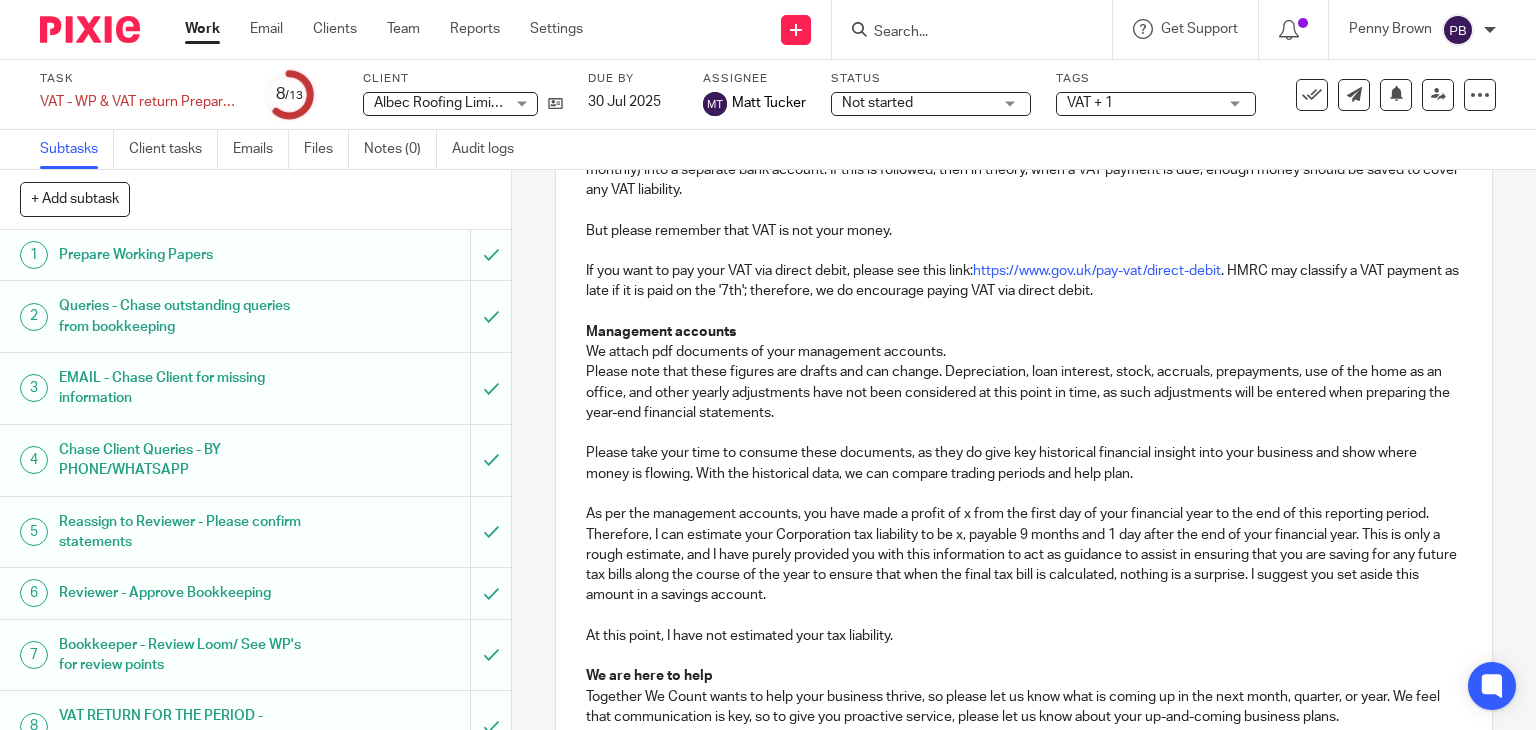 click on "As per the management accounts, you have made a profit of x from the first day of your financial year to the end of this reporting period. Therefore, I can estimate your Corporation tax liability to be x, payable 9 months and 1 day after the end of your financial year. This is only a rough estimate, and I have purely provided you with this information to act as guidance to assist in ensuring that you are saving for any future tax bills along the course of the year to ensure that when the final tax bill is calculated, nothing is a surprise. I suggest you set aside this amount in a savings account." at bounding box center [1024, 554] 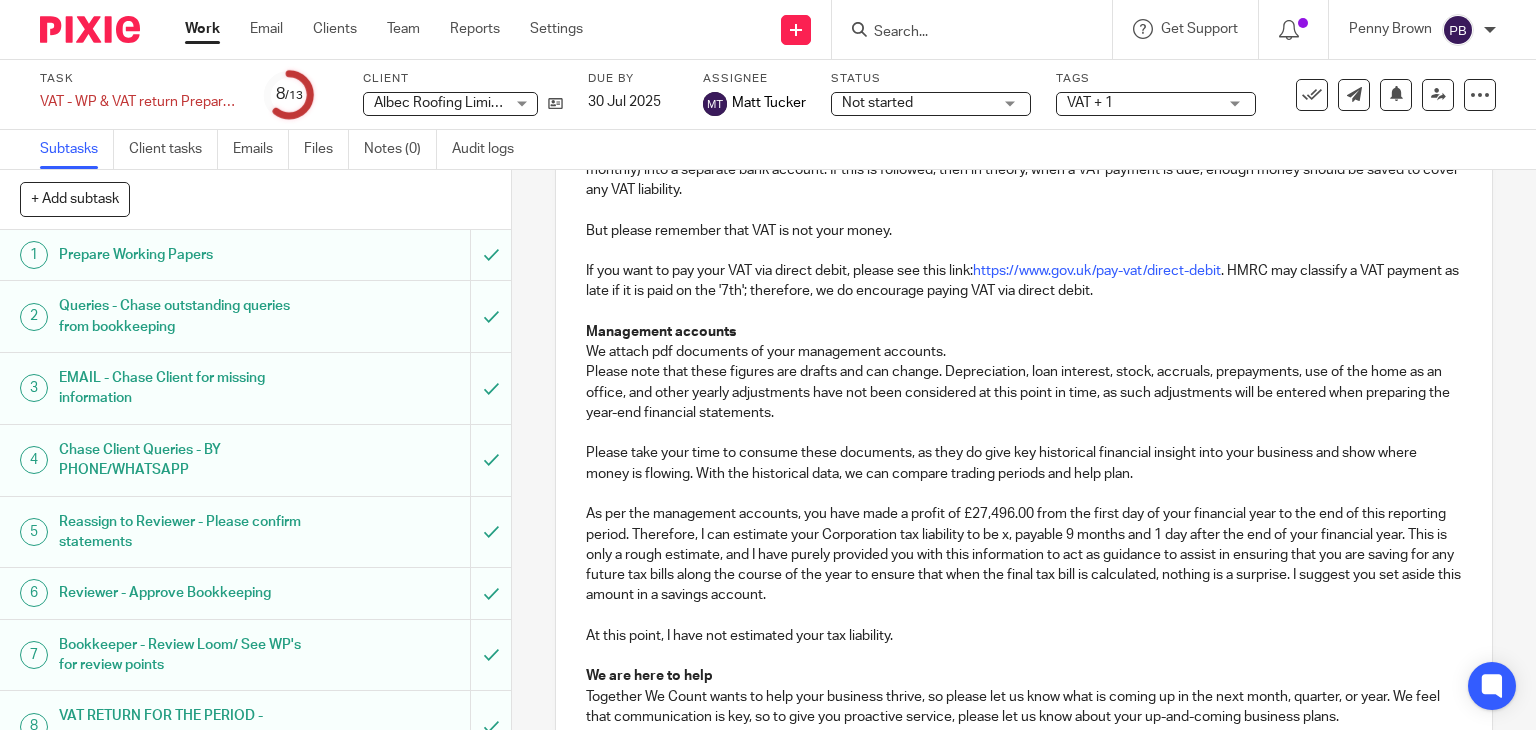 click on "As per the management accounts, you have made a profit of £27,496.00 from the first day of your financial year to the end of this reporting period. Therefore, I can estimate your Corporation tax liability to be x, payable 9 months and 1 day after the end of your financial year. This is only a rough estimate, and I have purely provided you with this information to act as guidance to assist in ensuring that you are saving for any future tax bills along the course of the year to ensure that when the final tax bill is calculated, nothing is a surprise. I suggest you set aside this amount in a savings account." at bounding box center (1024, 554) 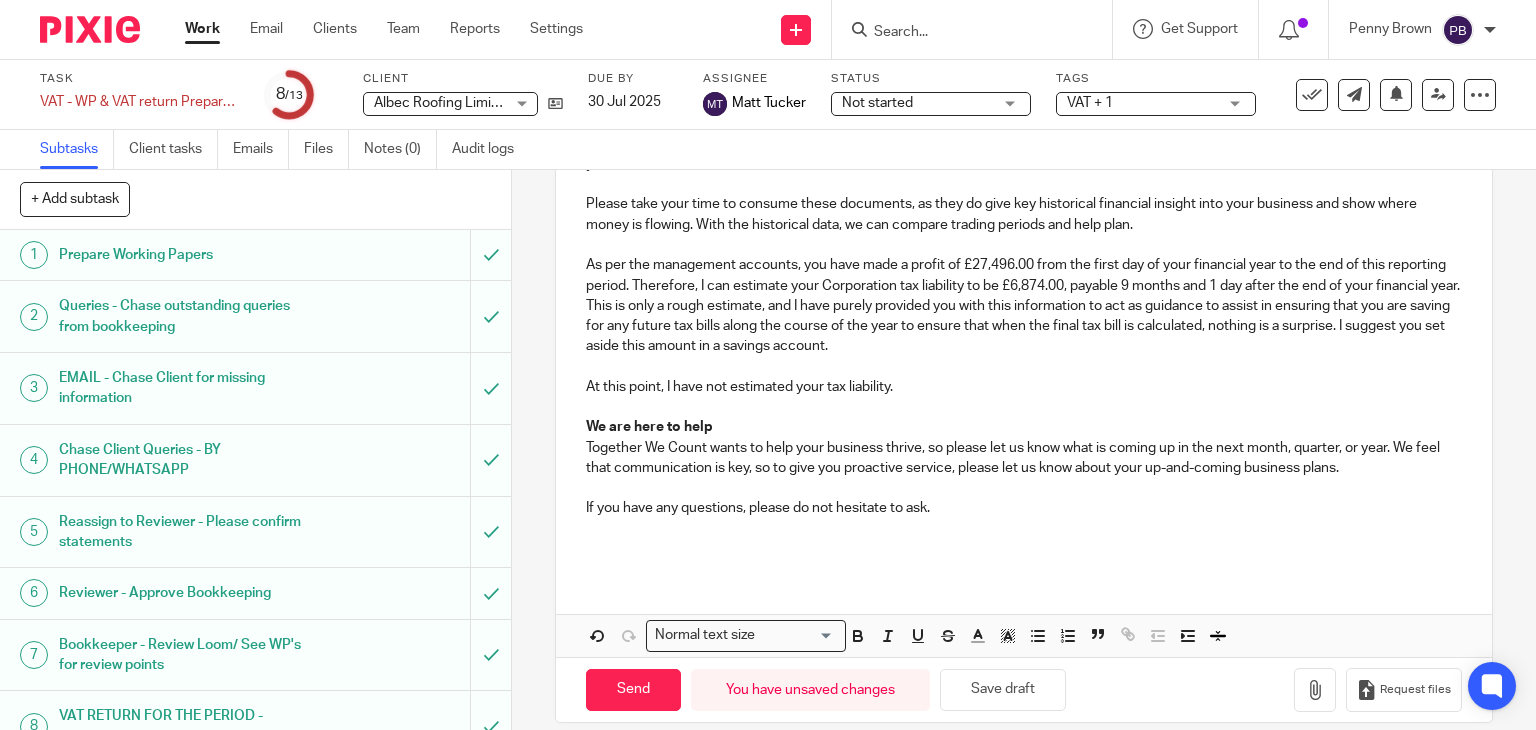 scroll, scrollTop: 1176, scrollLeft: 0, axis: vertical 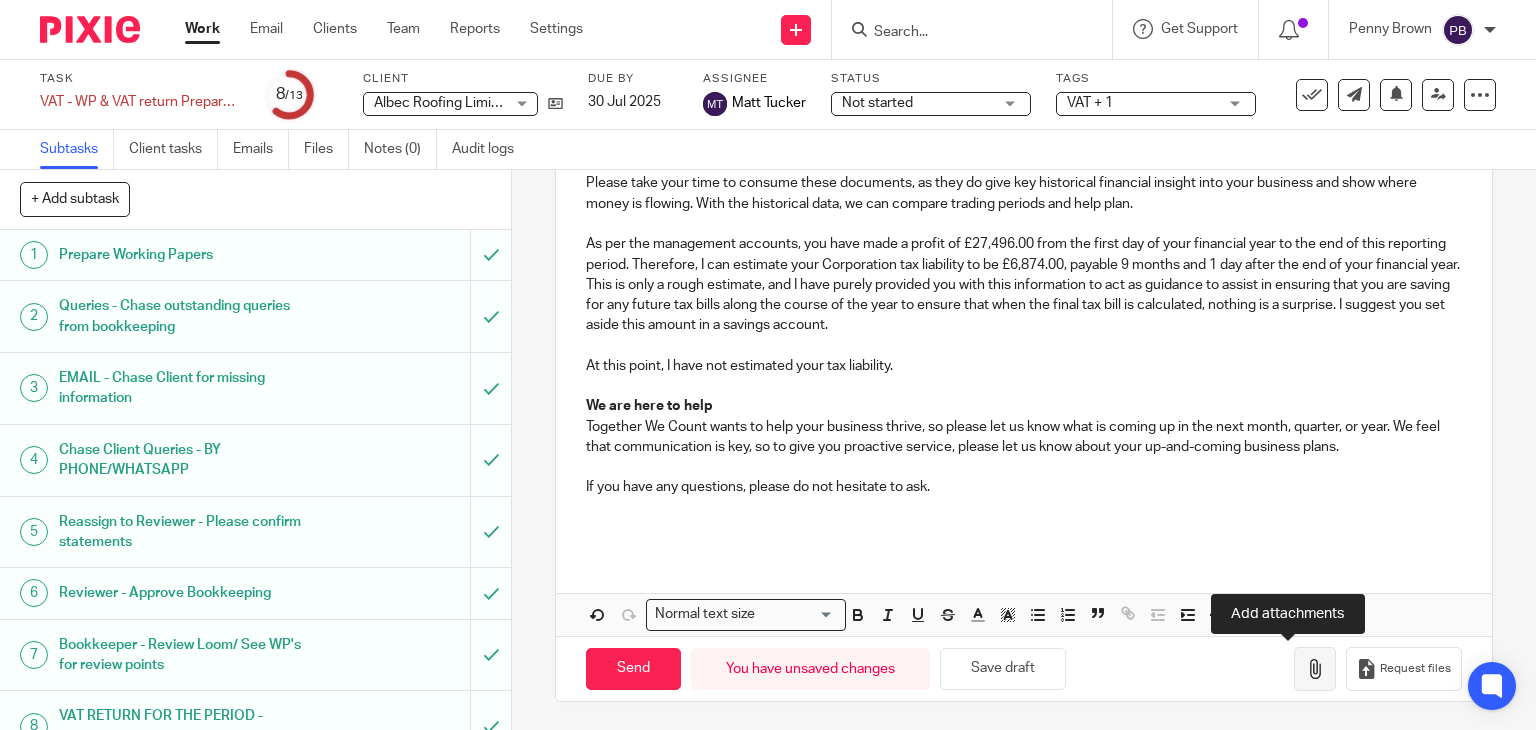 click at bounding box center [1315, 669] 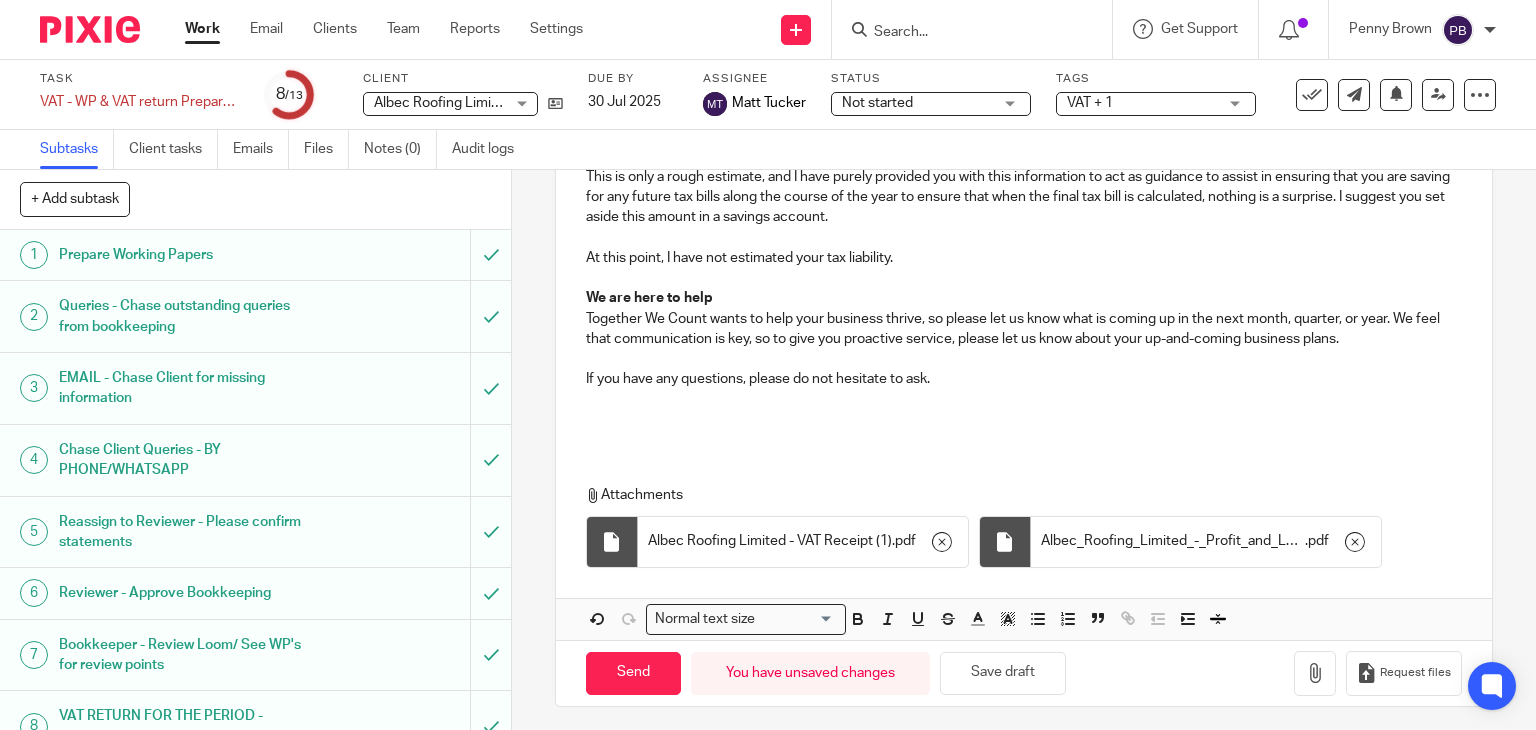 scroll, scrollTop: 1288, scrollLeft: 0, axis: vertical 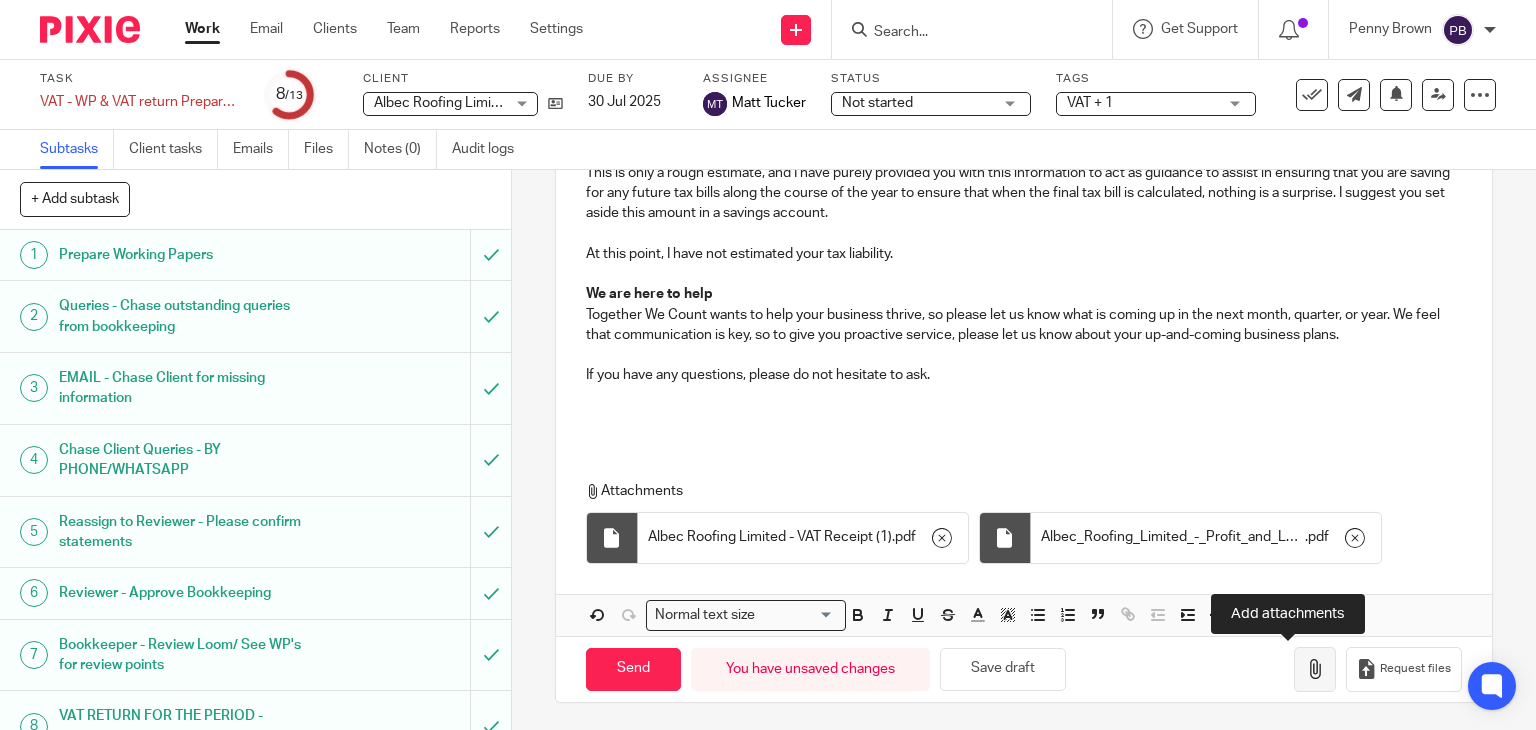 click at bounding box center (1315, 669) 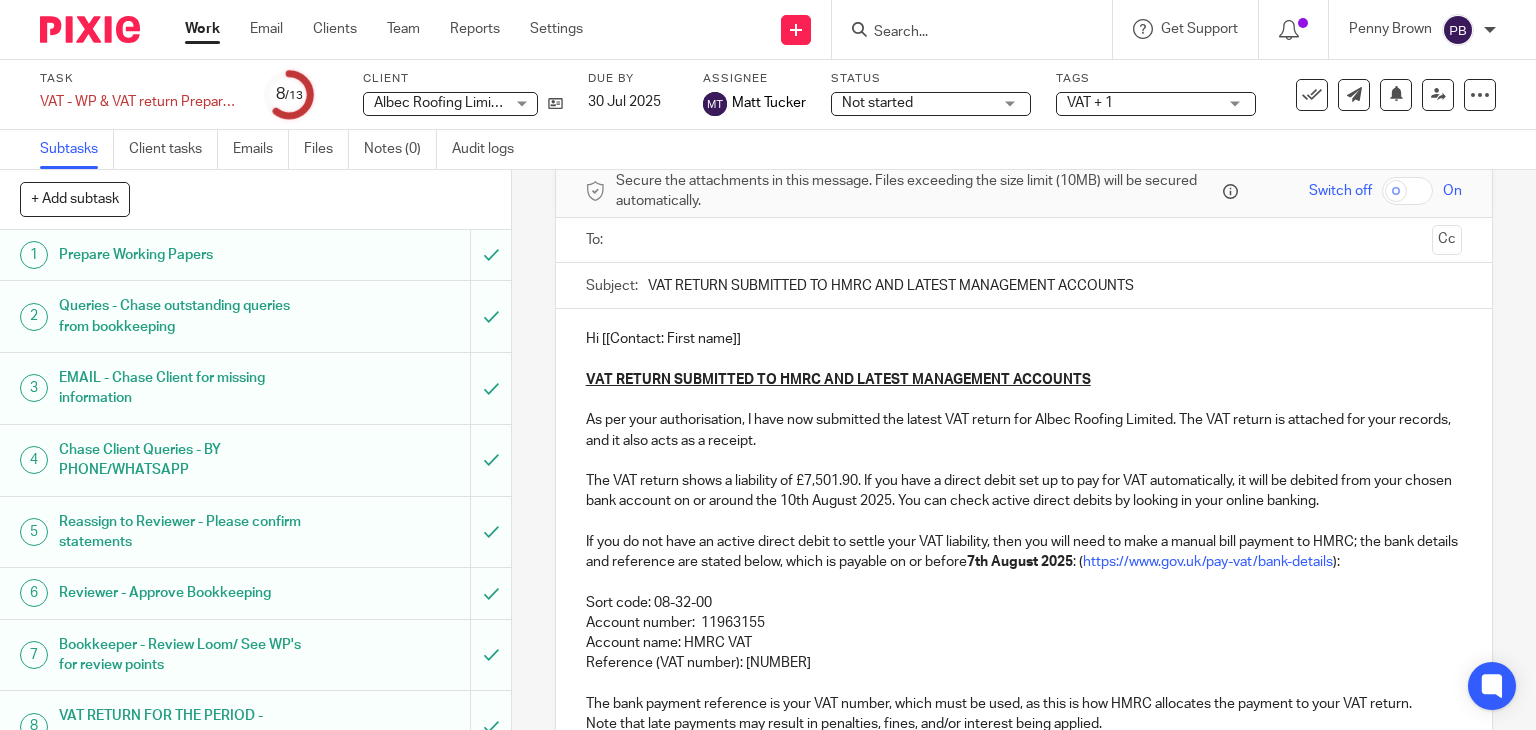 scroll, scrollTop: 0, scrollLeft: 0, axis: both 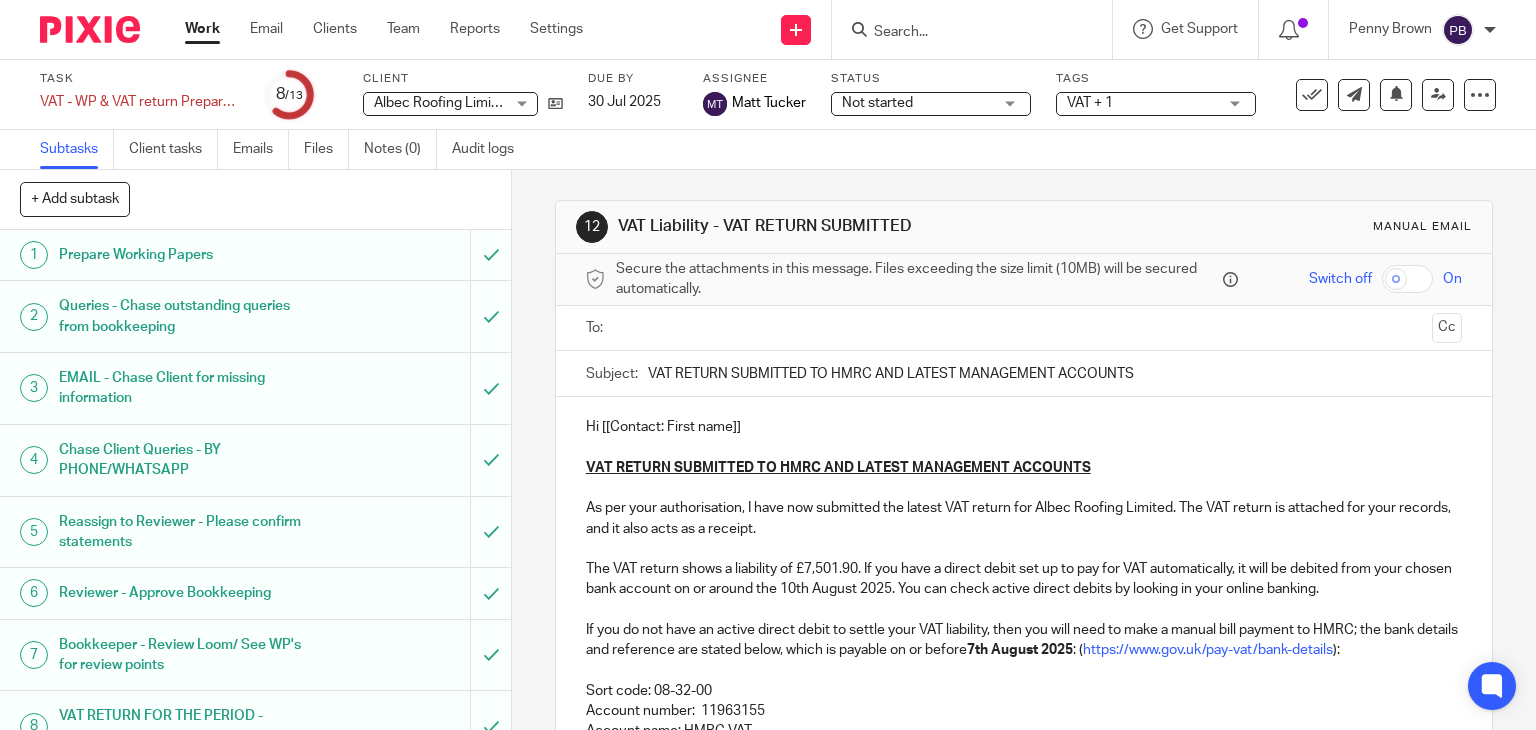 click at bounding box center [1023, 328] 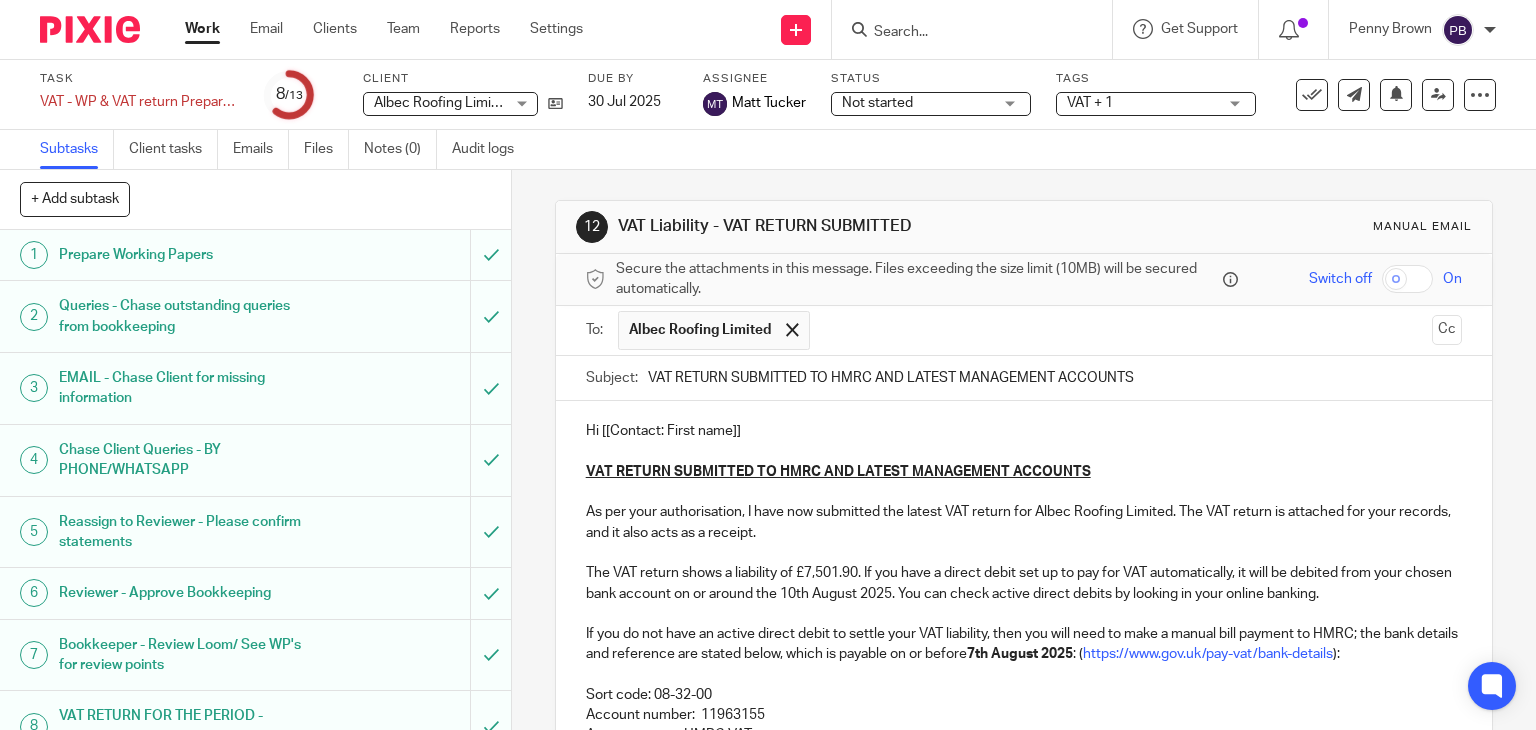 click on "Hi [[Contact: First name]]" at bounding box center (1024, 431) 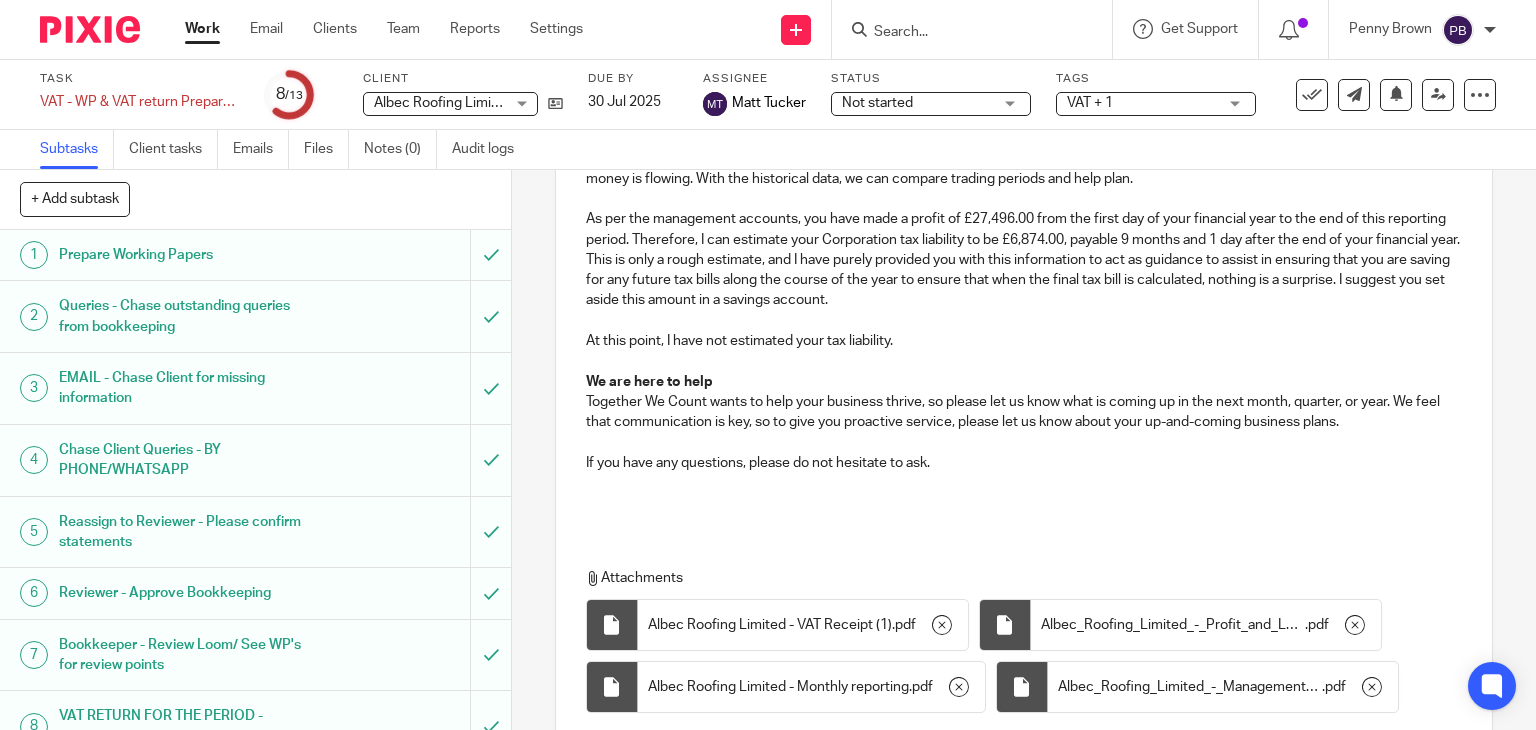 scroll, scrollTop: 1354, scrollLeft: 0, axis: vertical 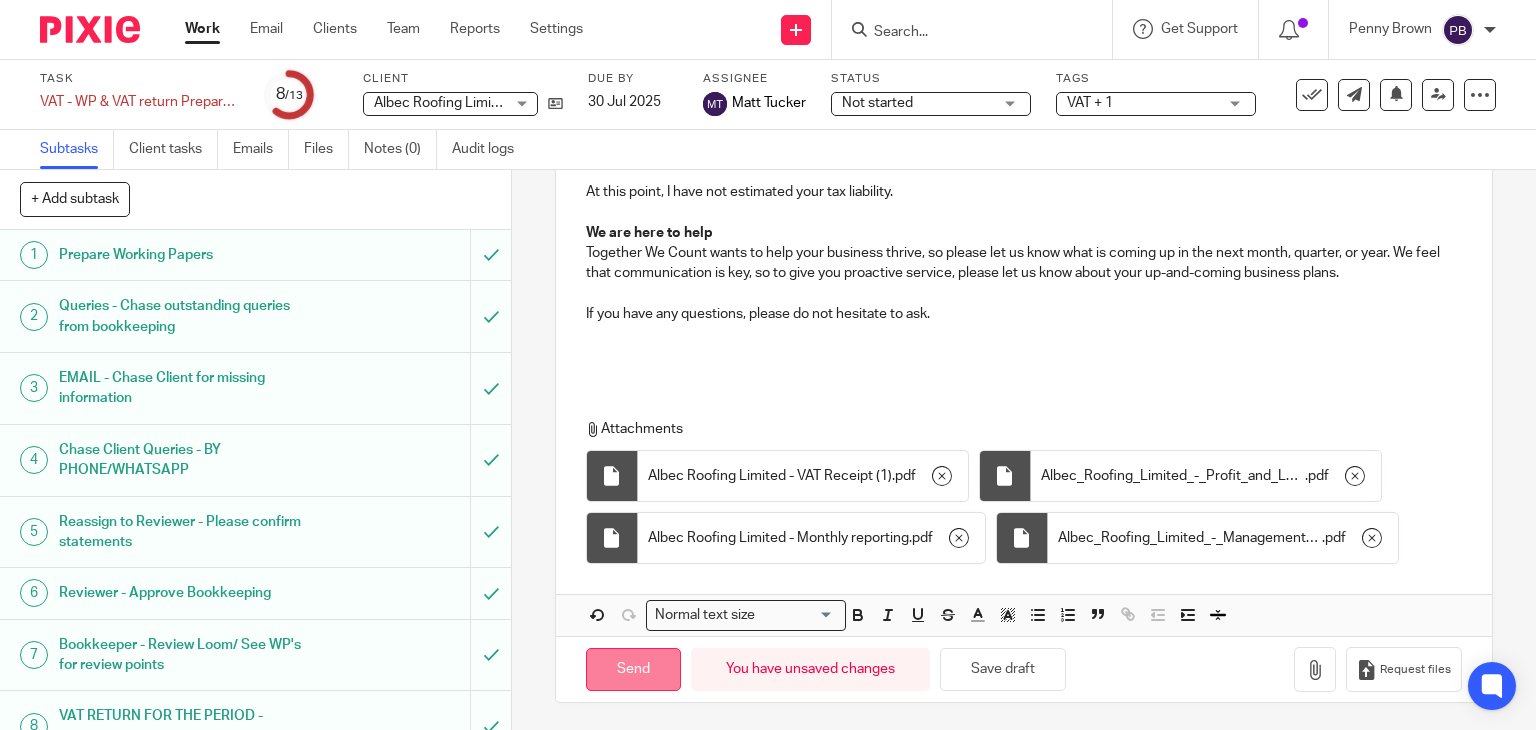 click on "Send" at bounding box center (633, 669) 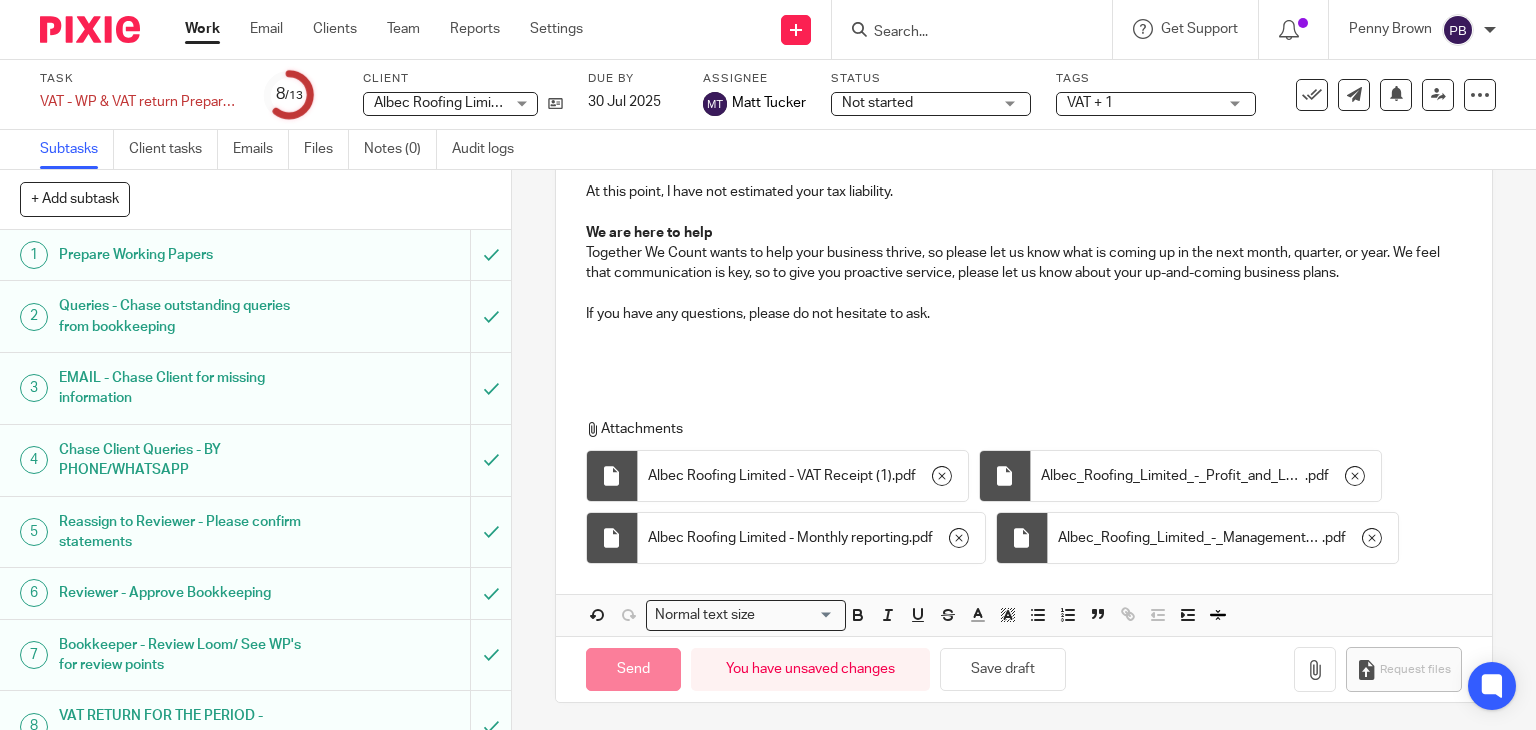 type on "Sent" 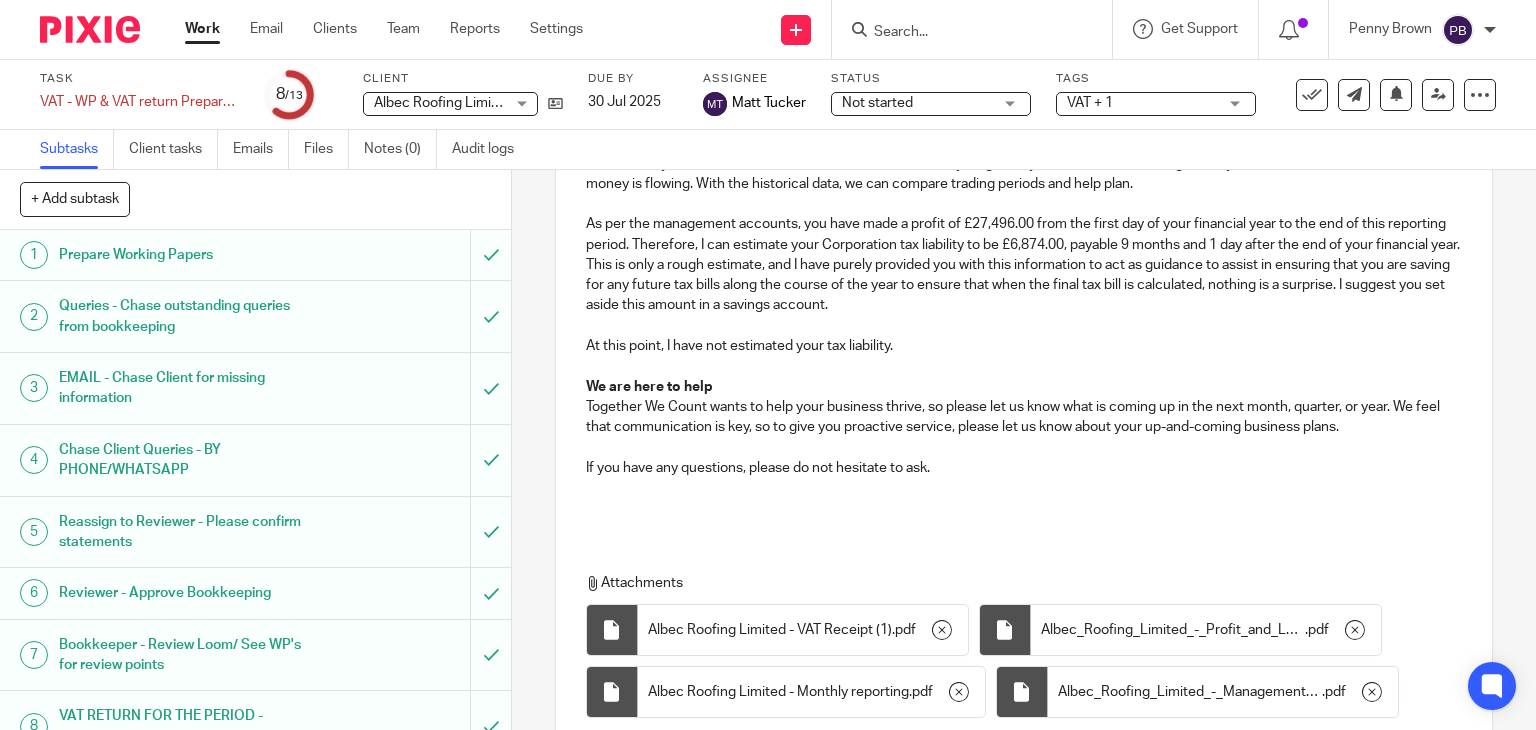 scroll, scrollTop: 1354, scrollLeft: 0, axis: vertical 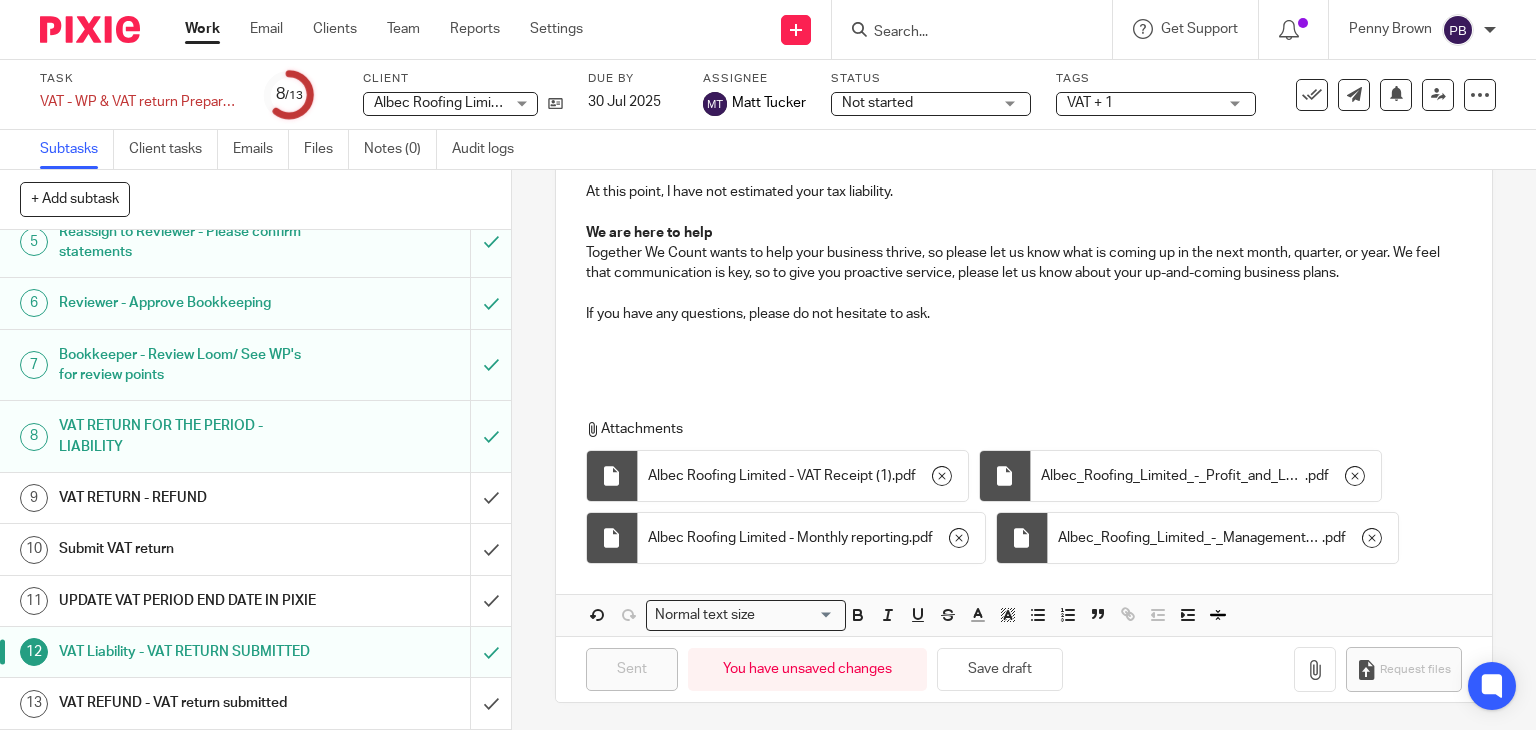 click on "UPDATE VAT PERIOD END DATE IN PIXIE" at bounding box center [189, 601] 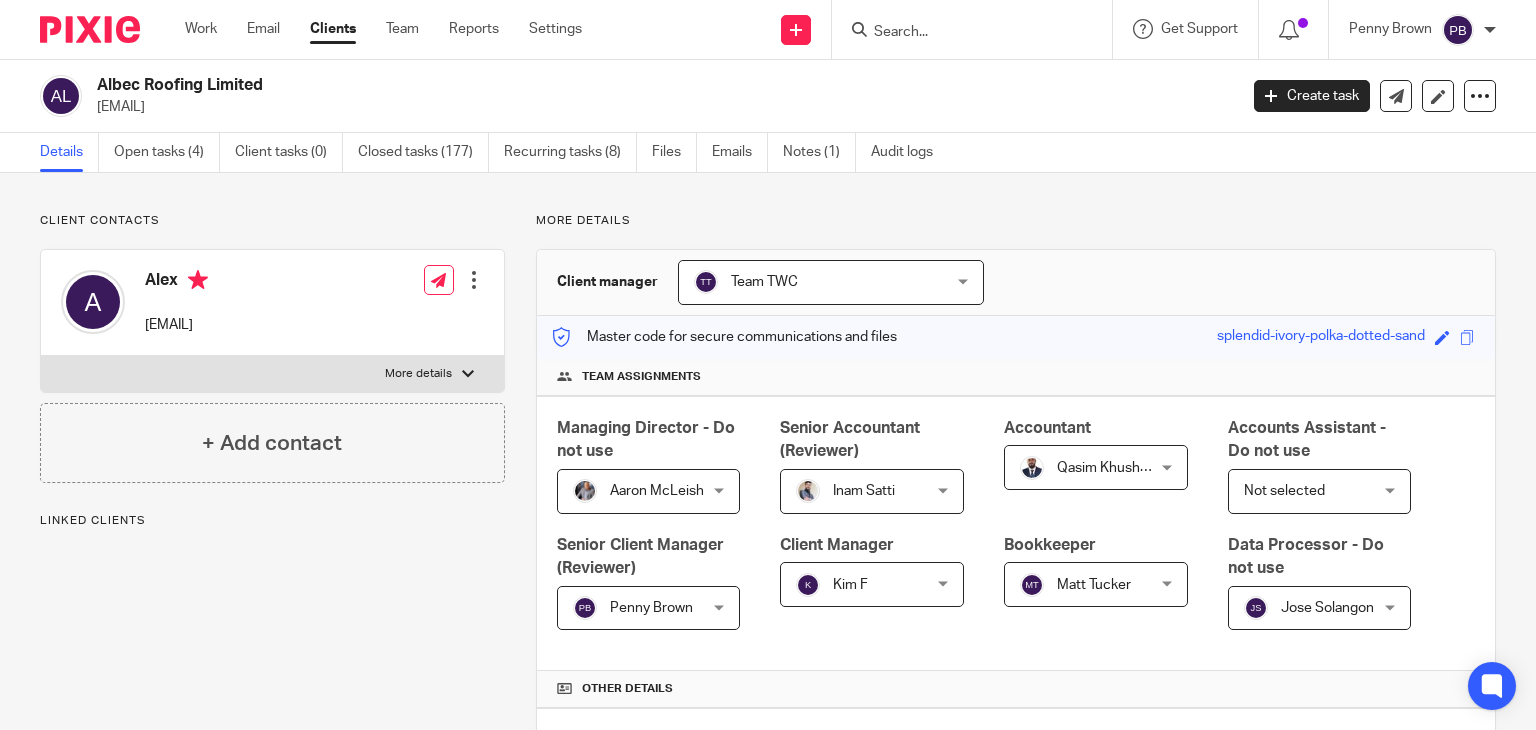 scroll, scrollTop: 0, scrollLeft: 0, axis: both 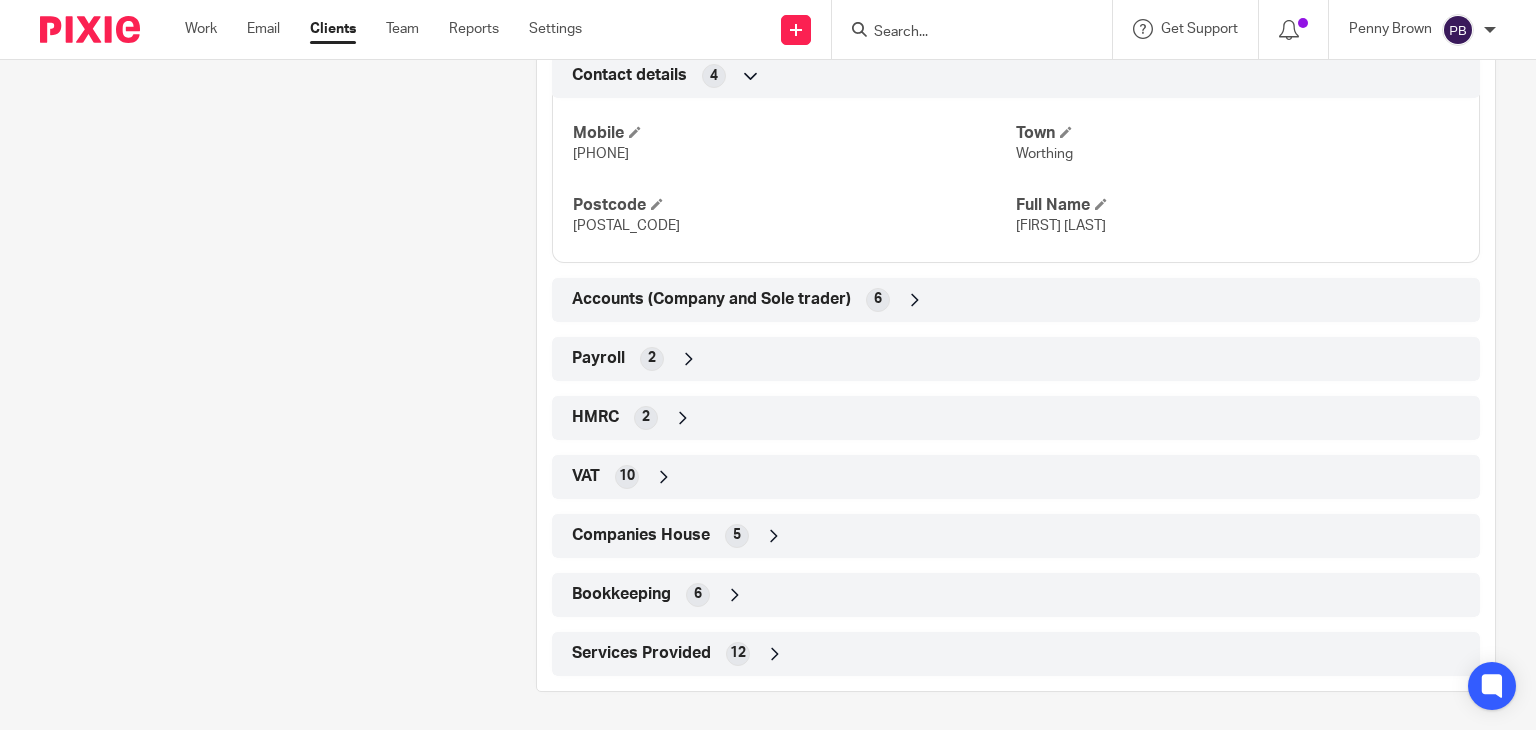 click at bounding box center (664, 477) 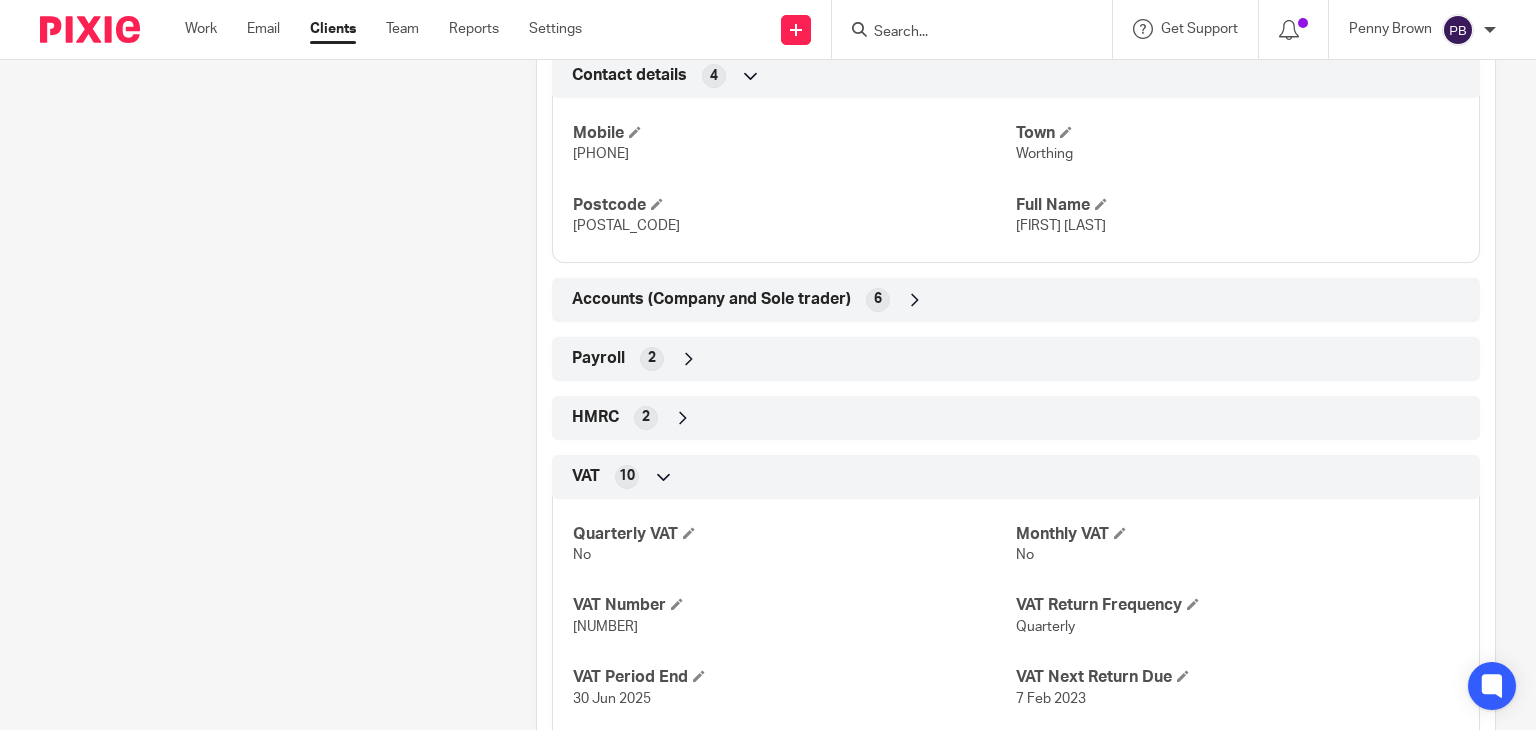 drag, startPoint x: 644, startPoint y: 628, endPoint x: 551, endPoint y: 618, distance: 93.53609 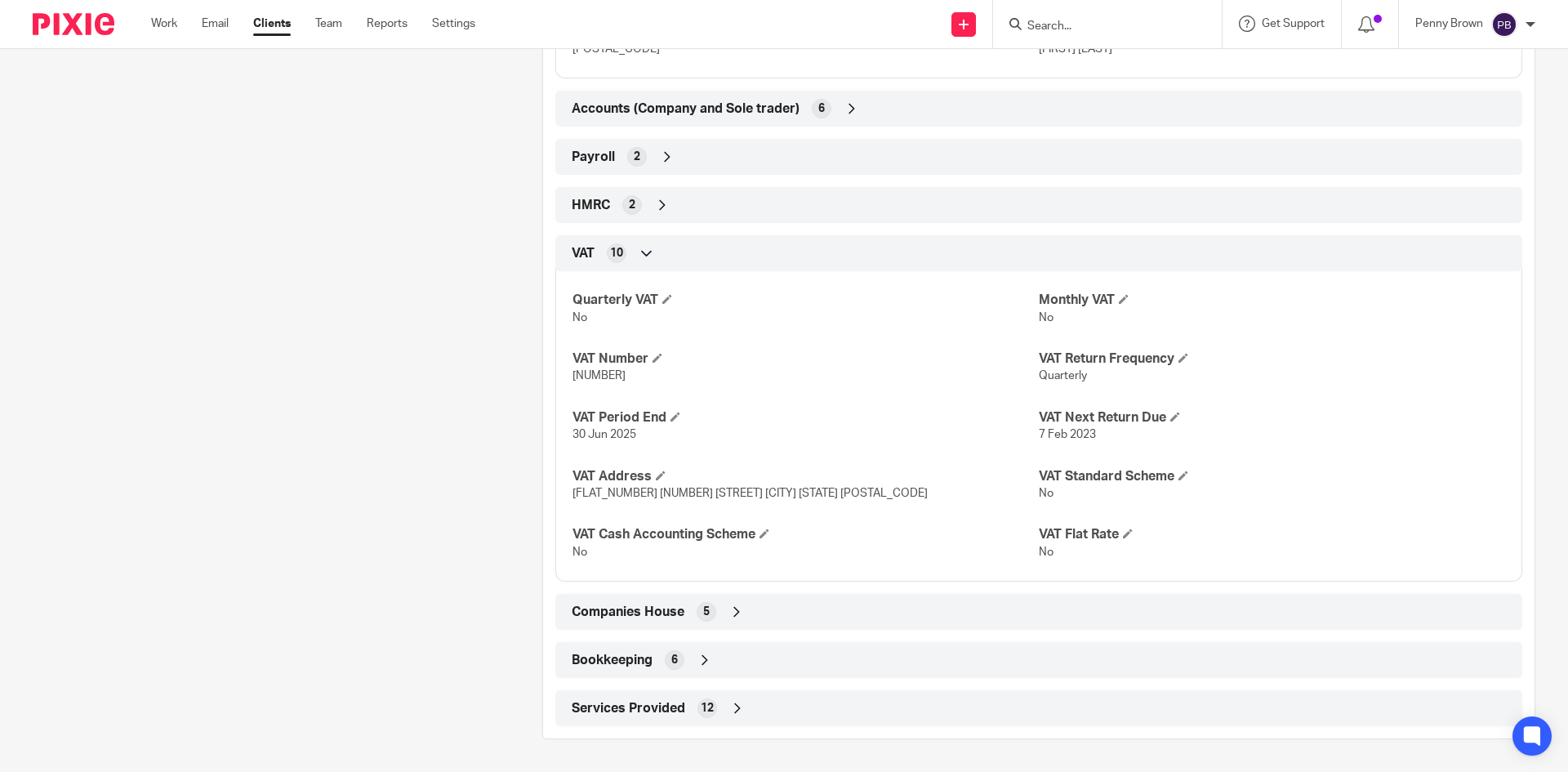 scroll, scrollTop: 930, scrollLeft: 0, axis: vertical 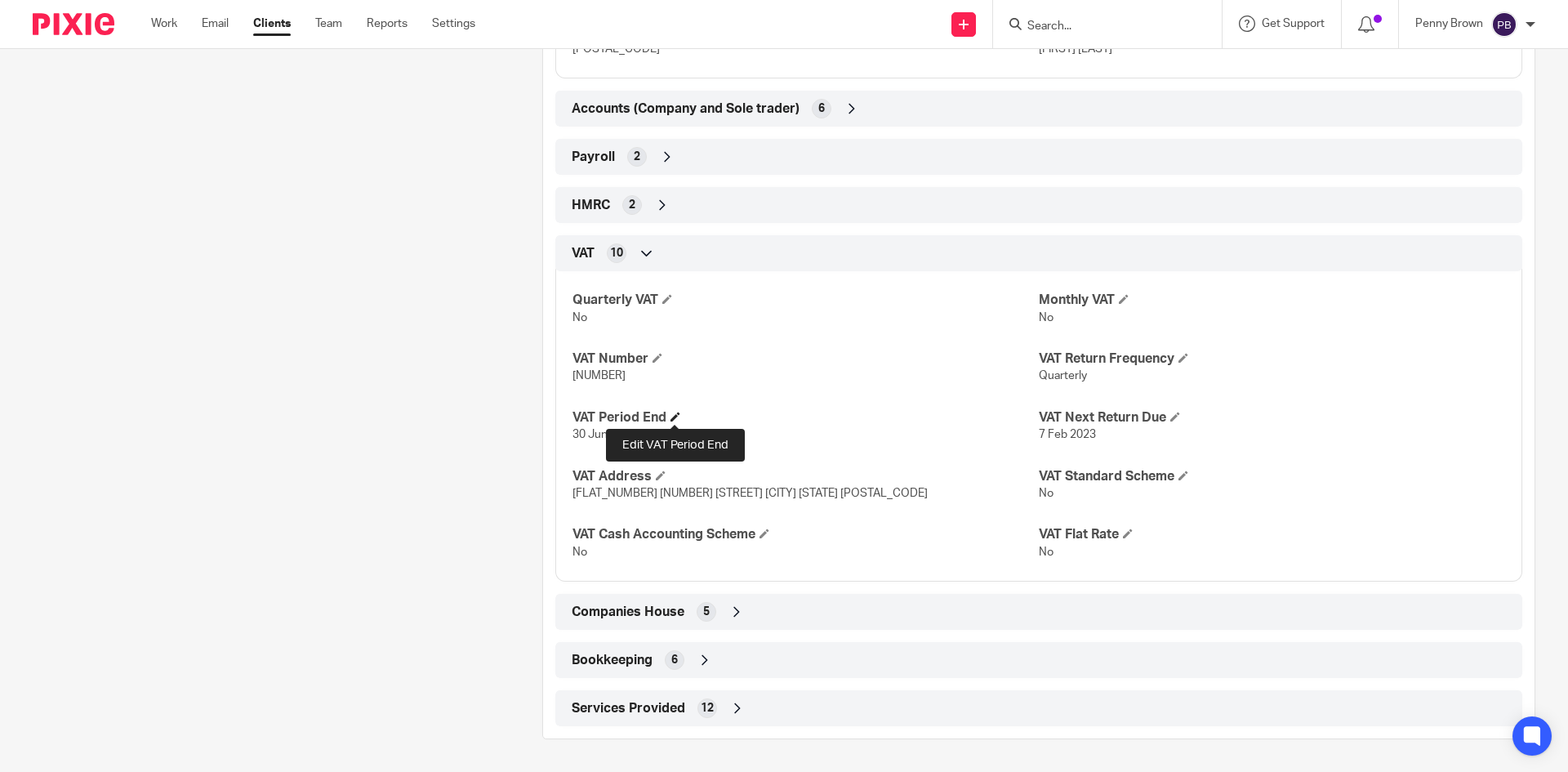 click at bounding box center (675, 417) 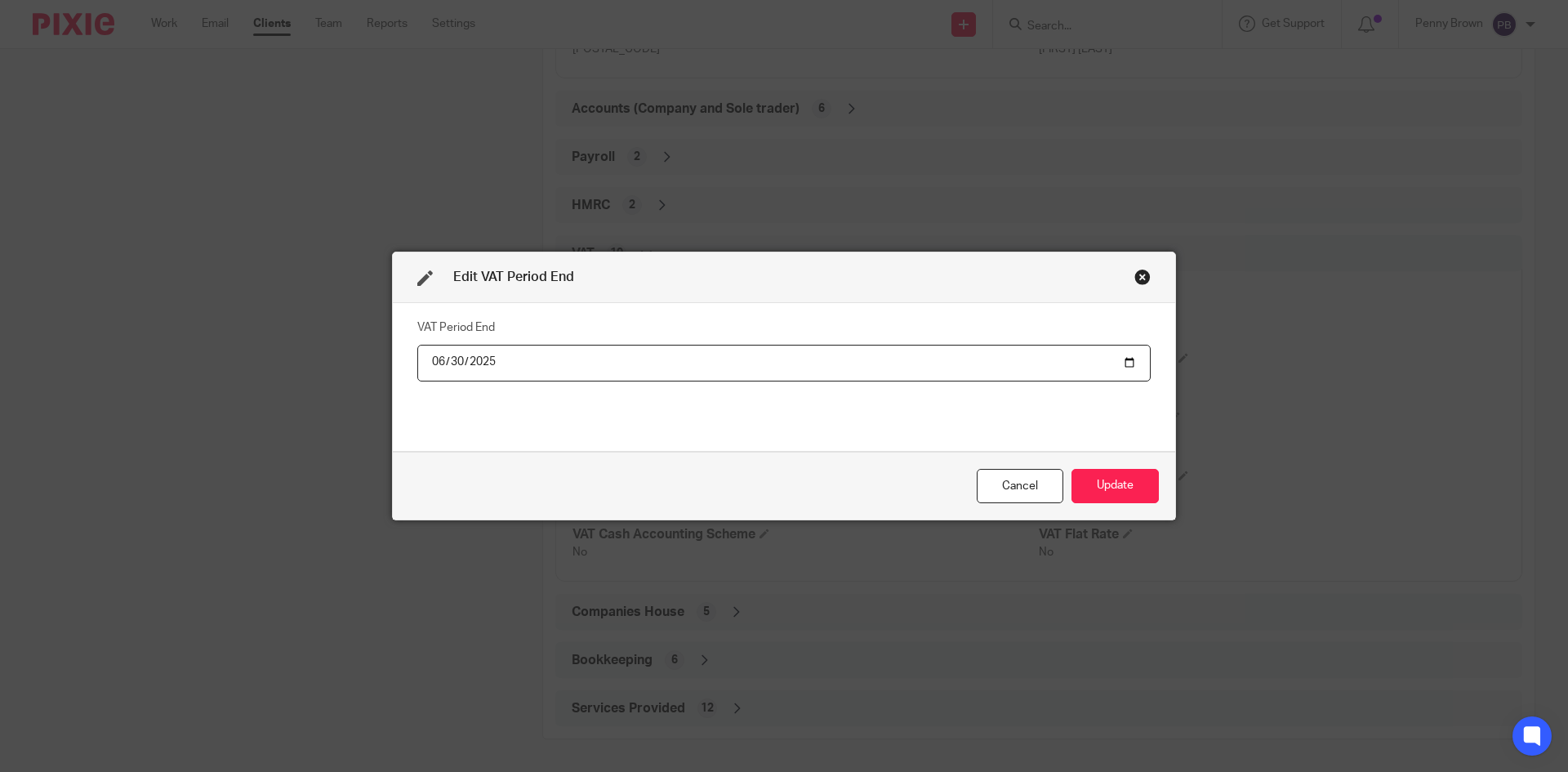 click on "2025-06-30" at bounding box center [784, 363] 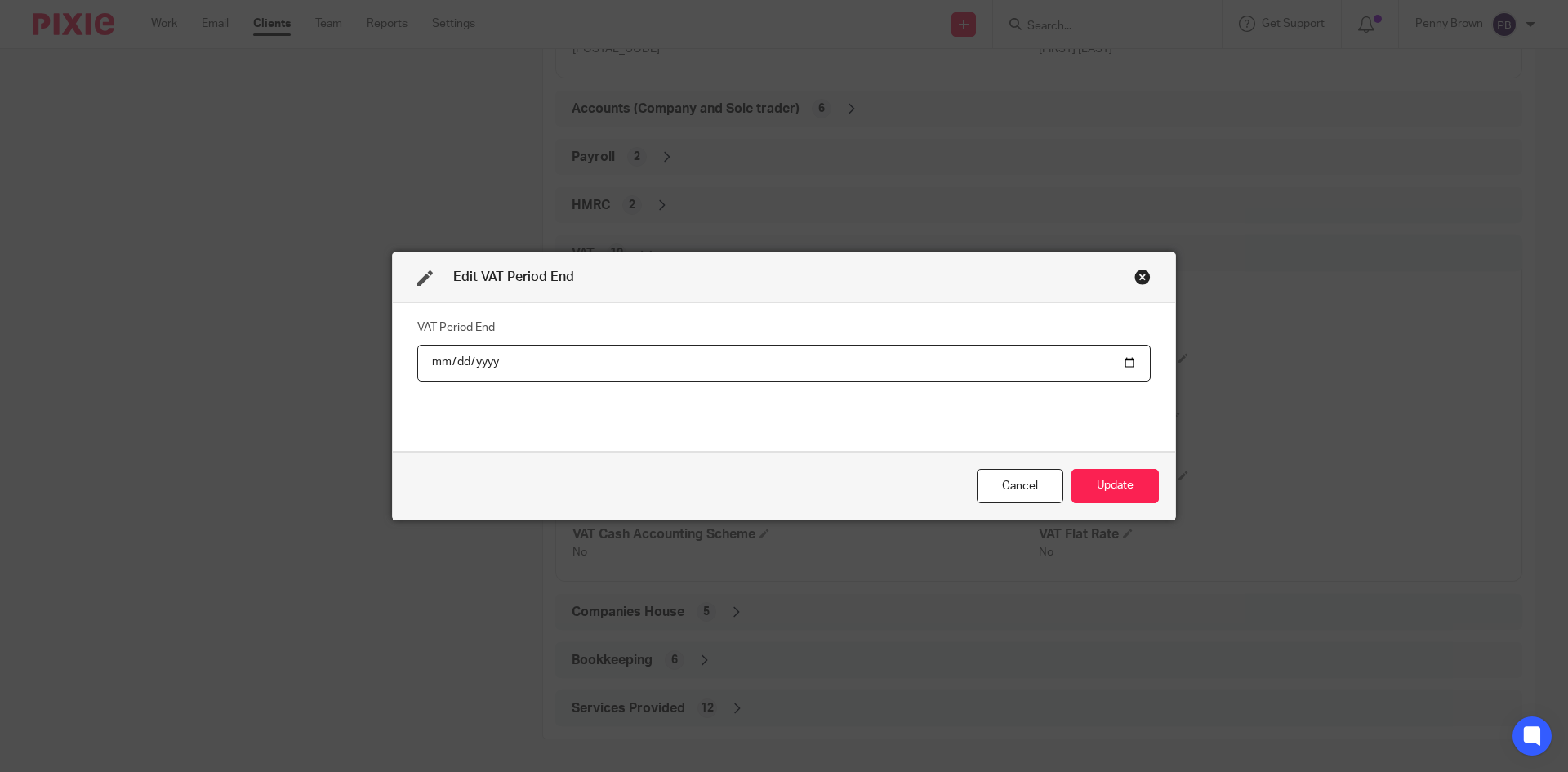 type on "2025-09-30" 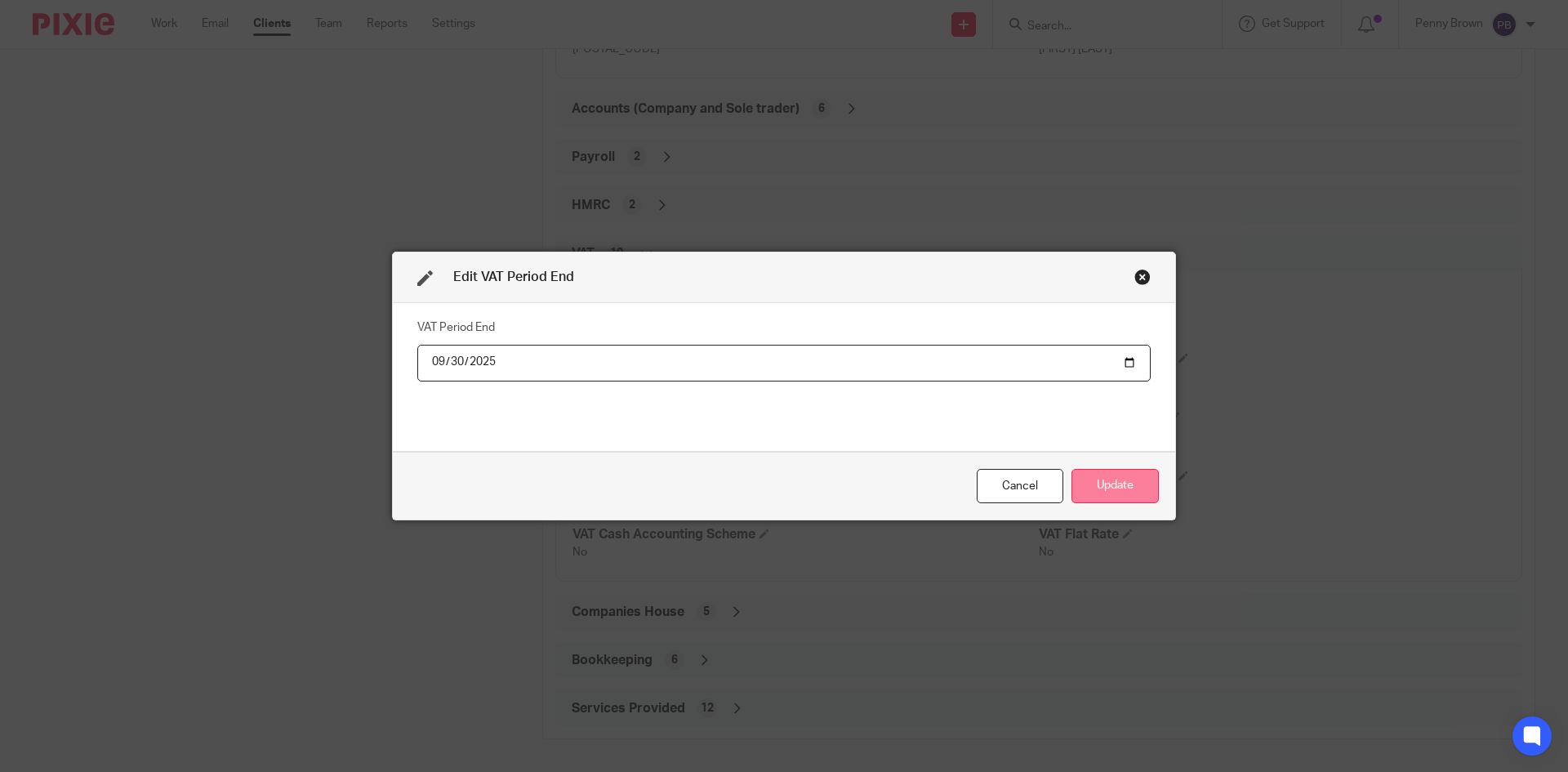click on "Update" at bounding box center (1115, 486) 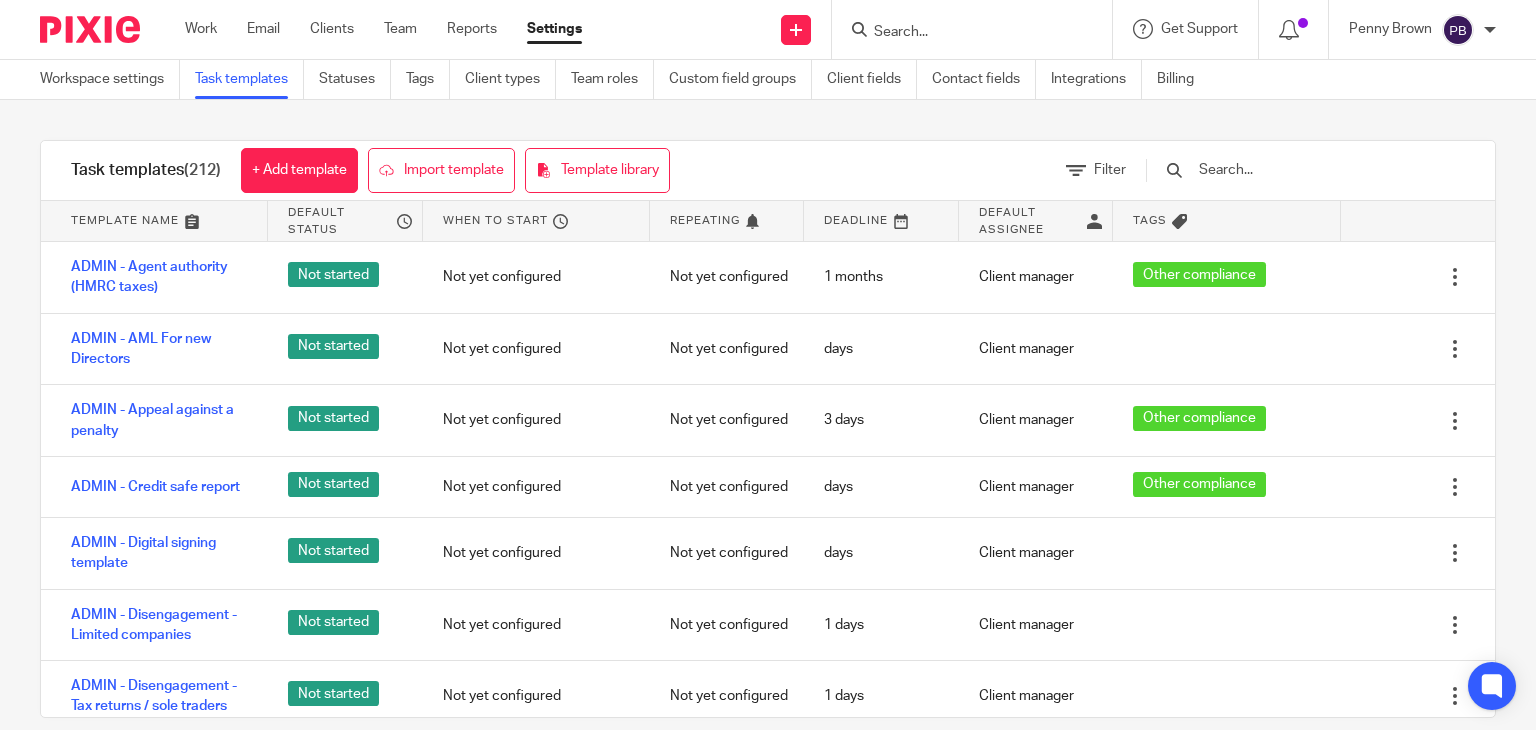 scroll, scrollTop: 0, scrollLeft: 0, axis: both 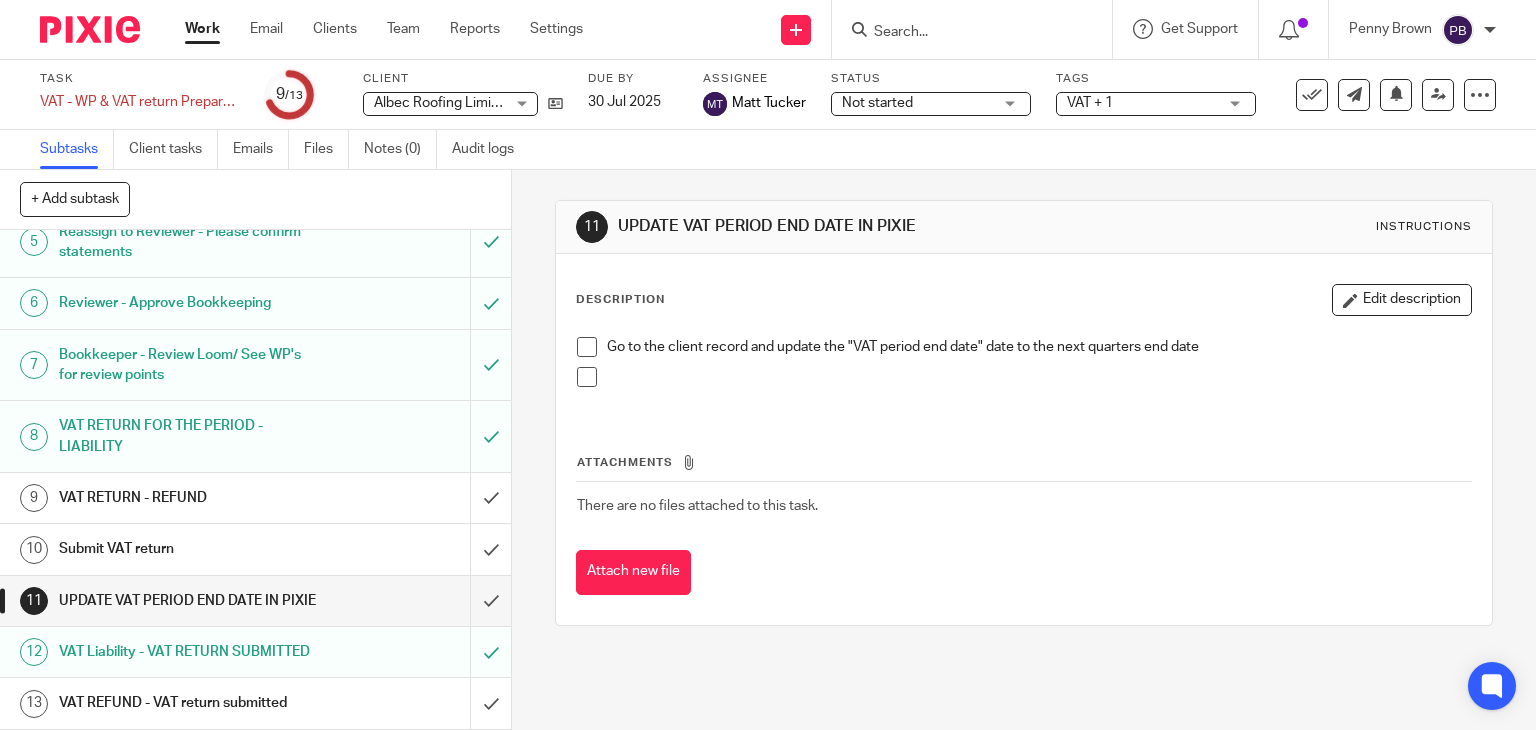 click at bounding box center (587, 347) 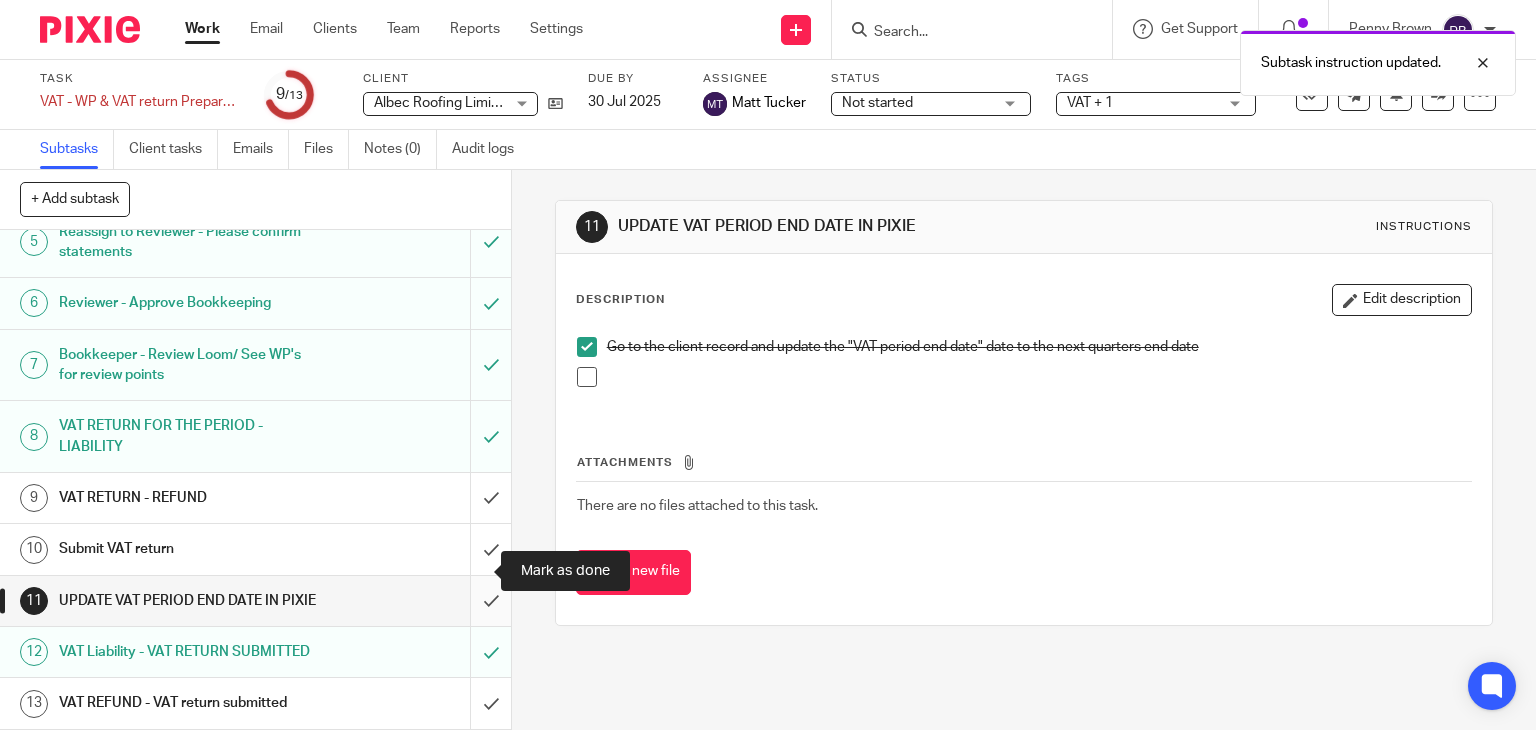 click at bounding box center (255, 601) 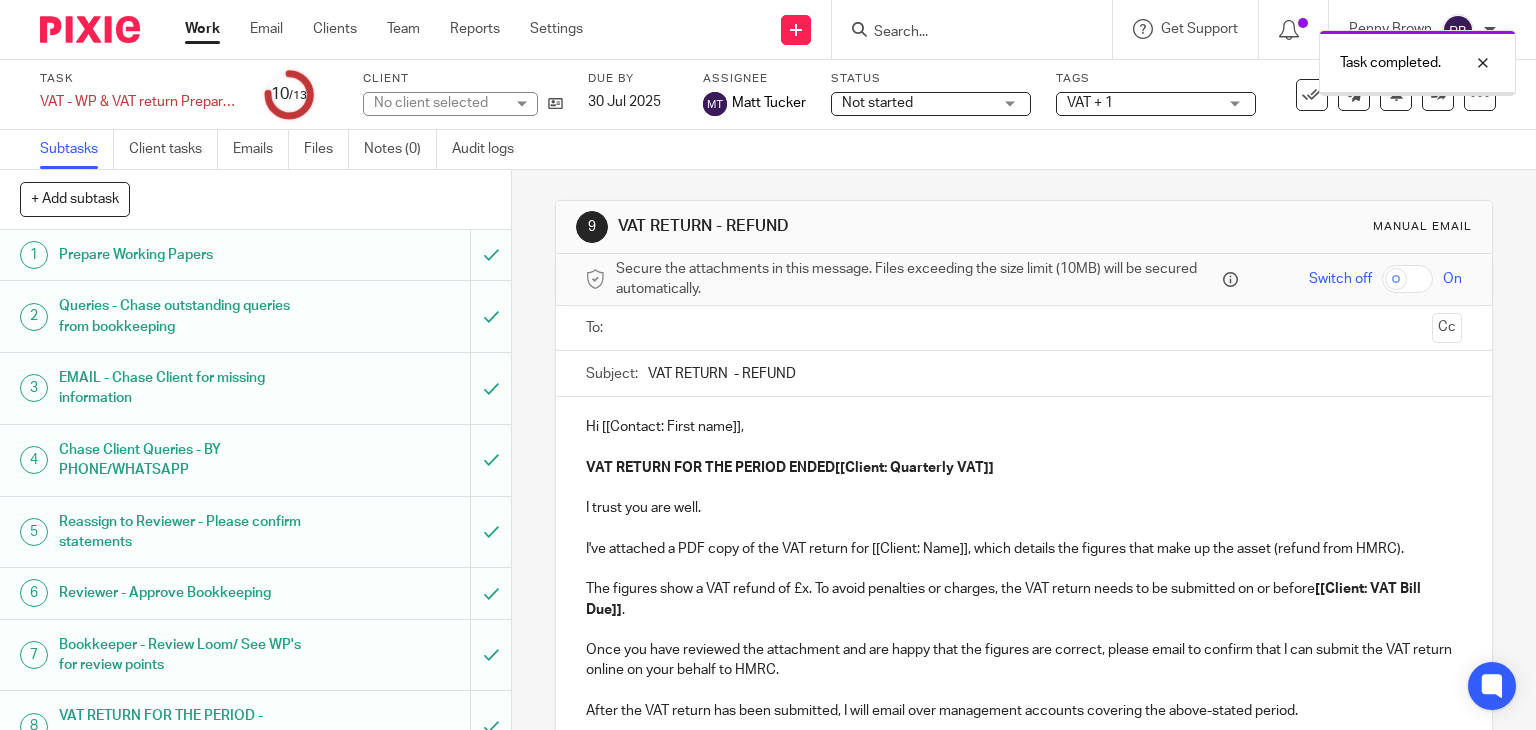 scroll, scrollTop: 0, scrollLeft: 0, axis: both 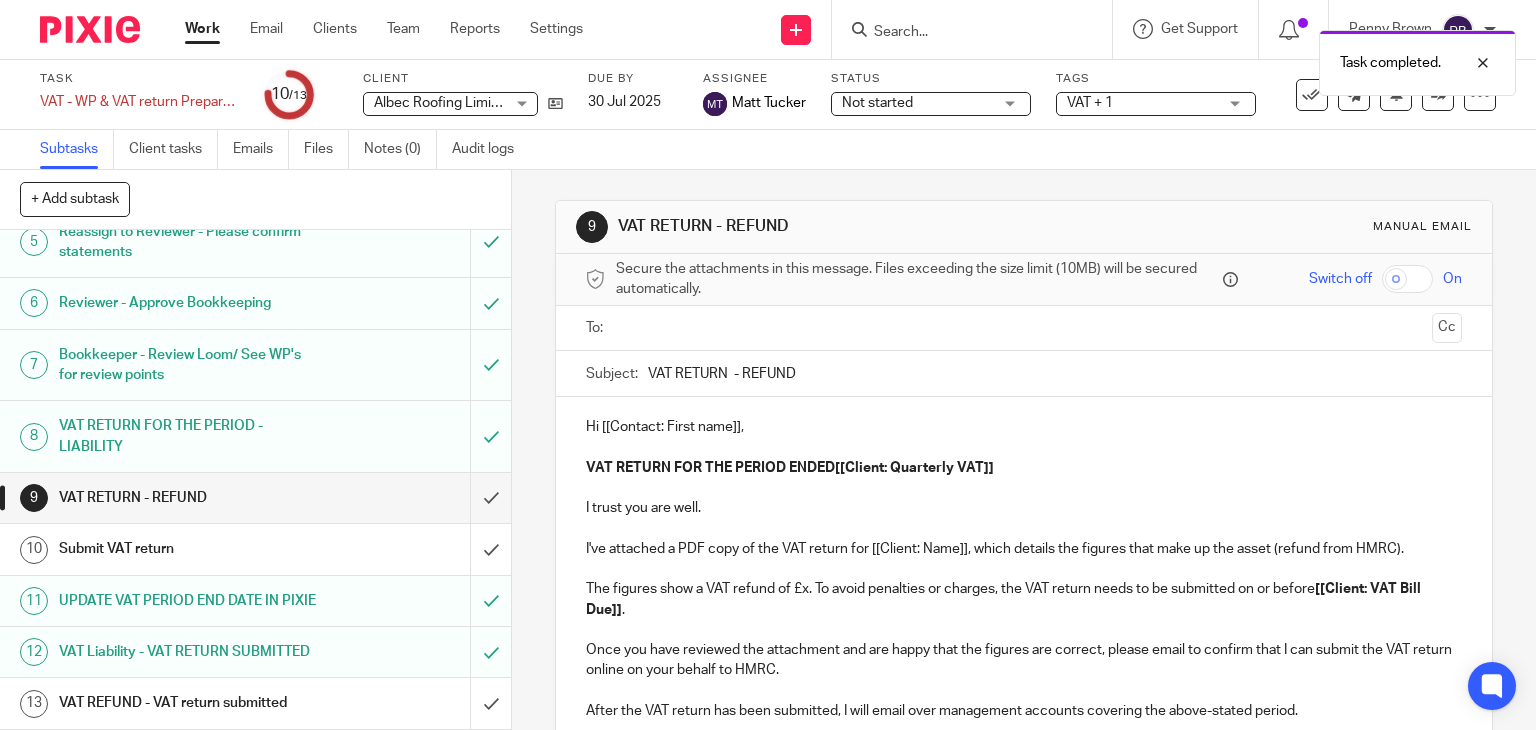 click on "Submit VAT return" at bounding box center (189, 549) 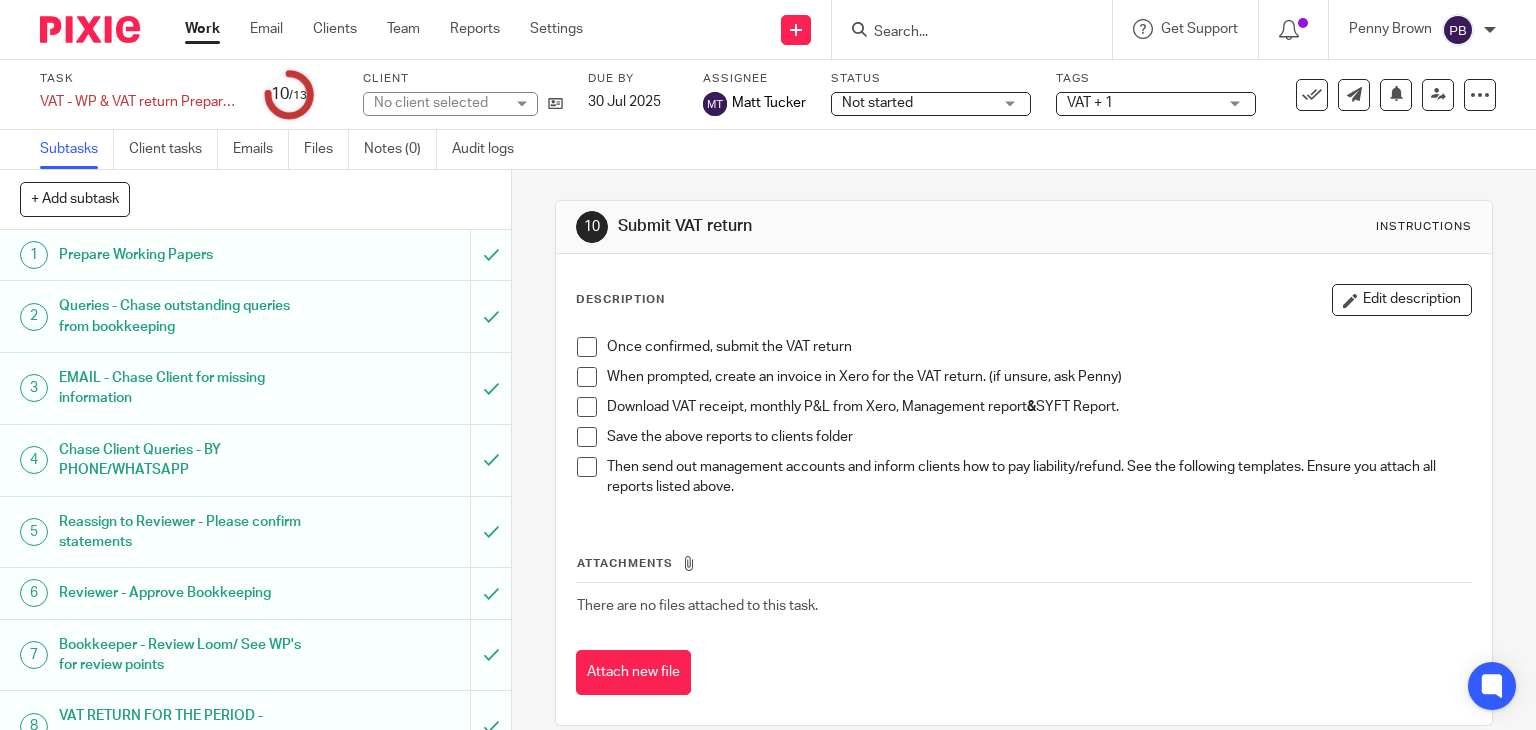 scroll, scrollTop: 0, scrollLeft: 0, axis: both 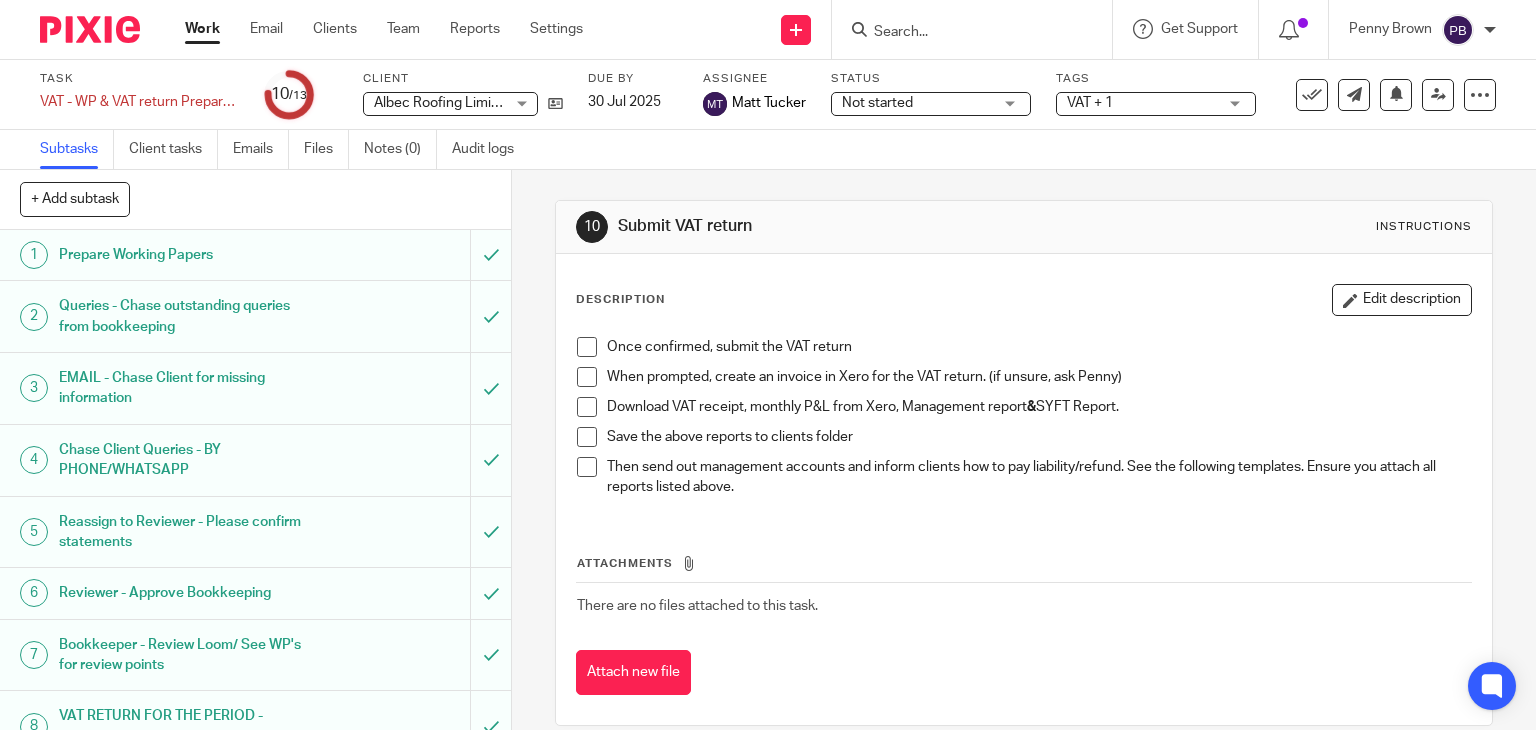 click at bounding box center [587, 347] 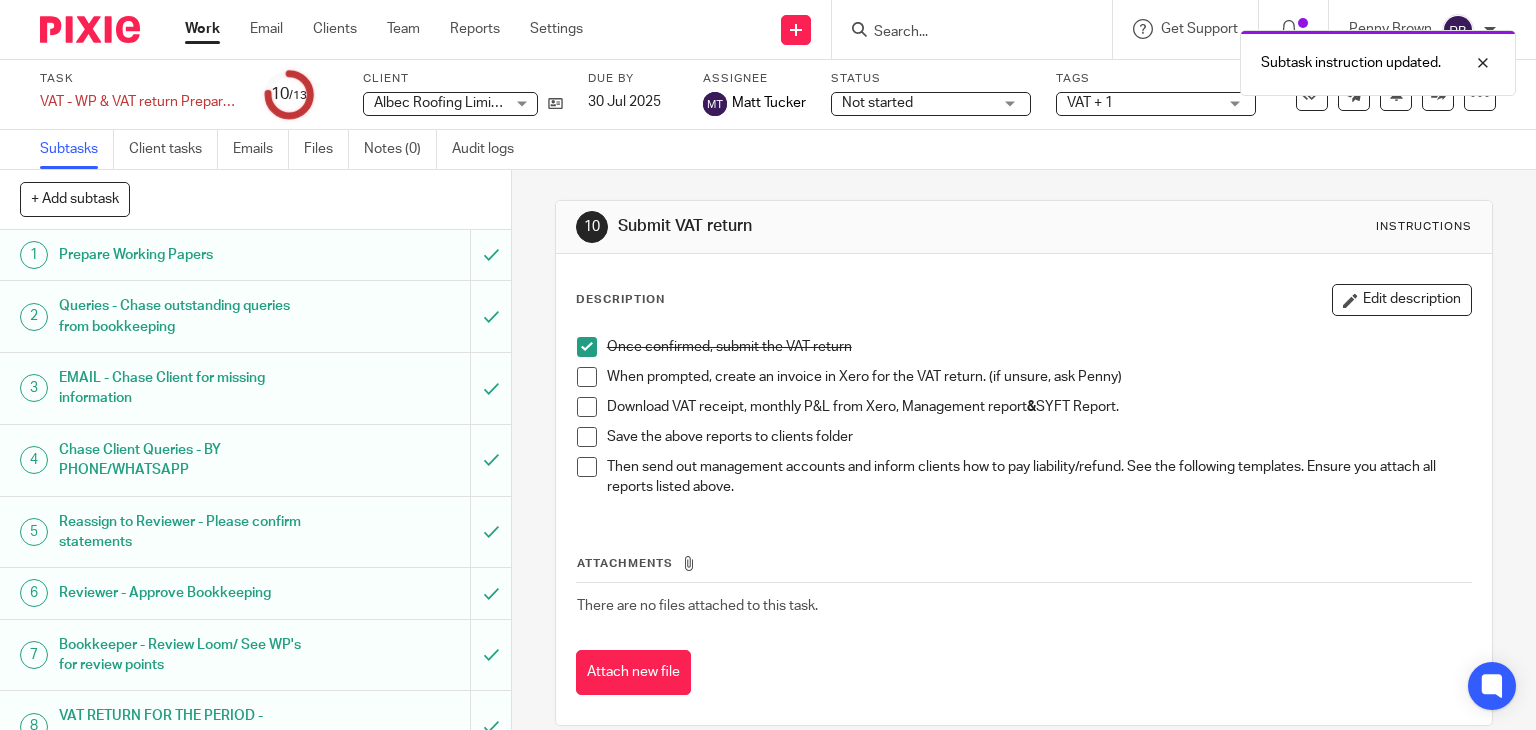 click at bounding box center [587, 377] 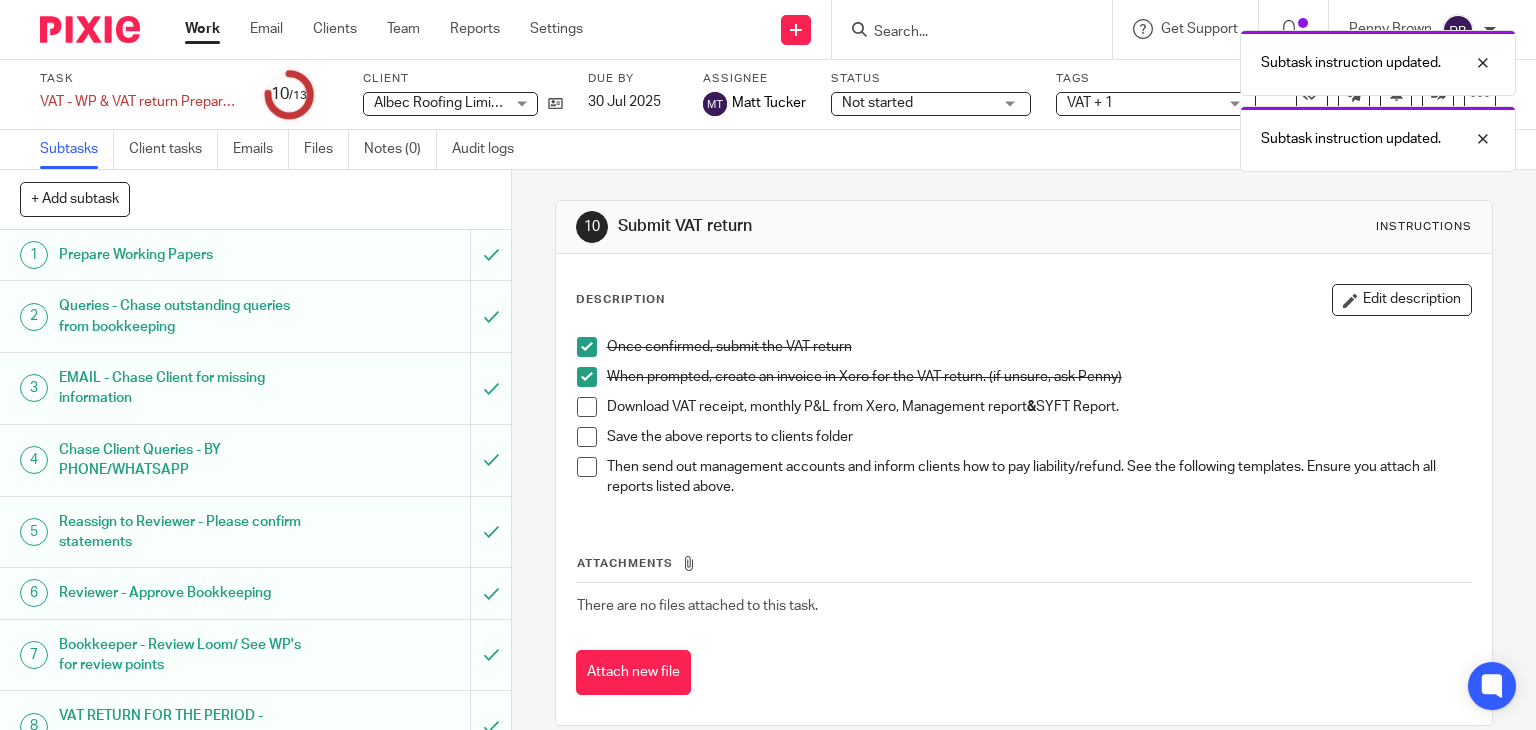 click at bounding box center [587, 407] 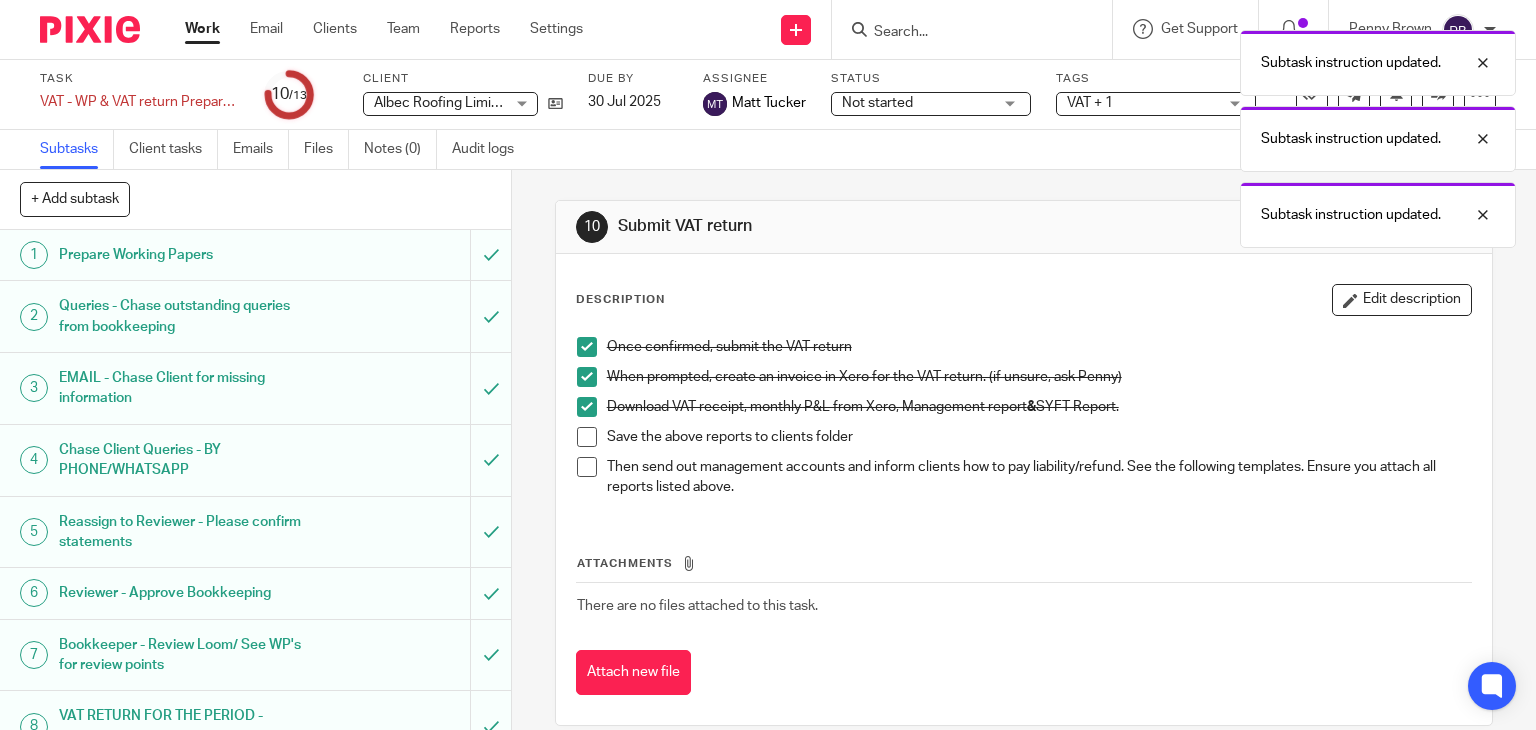 click at bounding box center (587, 437) 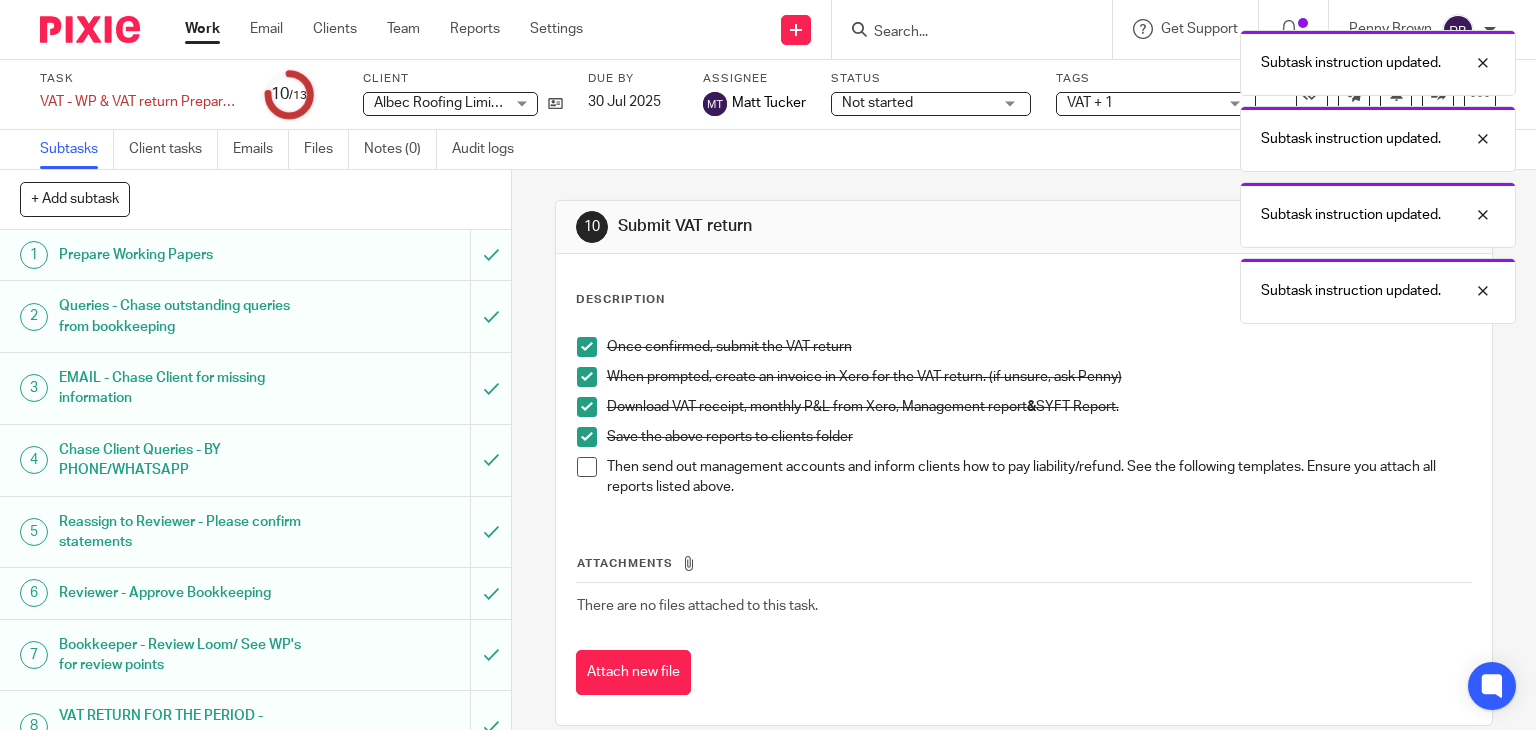 click at bounding box center (587, 467) 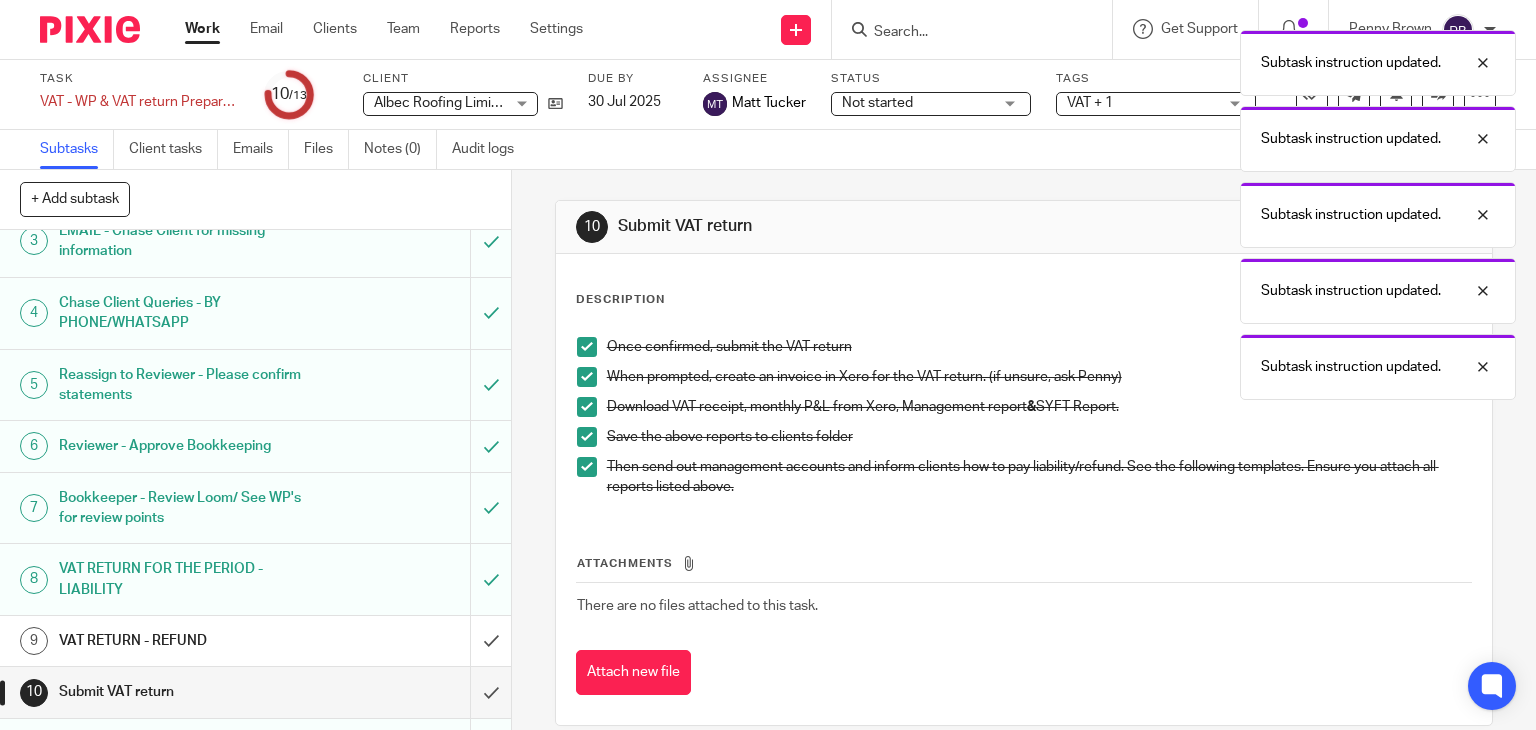 scroll, scrollTop: 328, scrollLeft: 0, axis: vertical 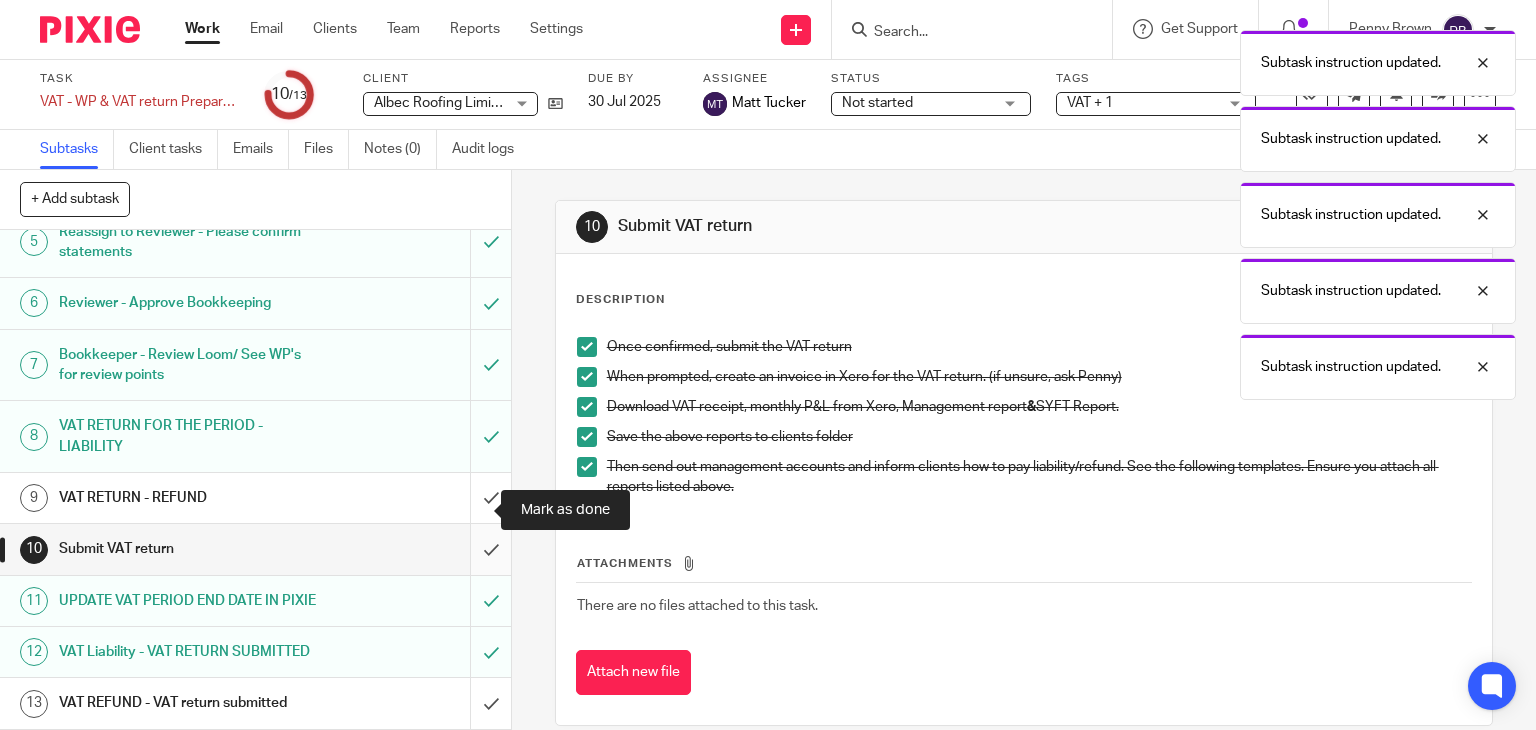 click at bounding box center [255, 549] 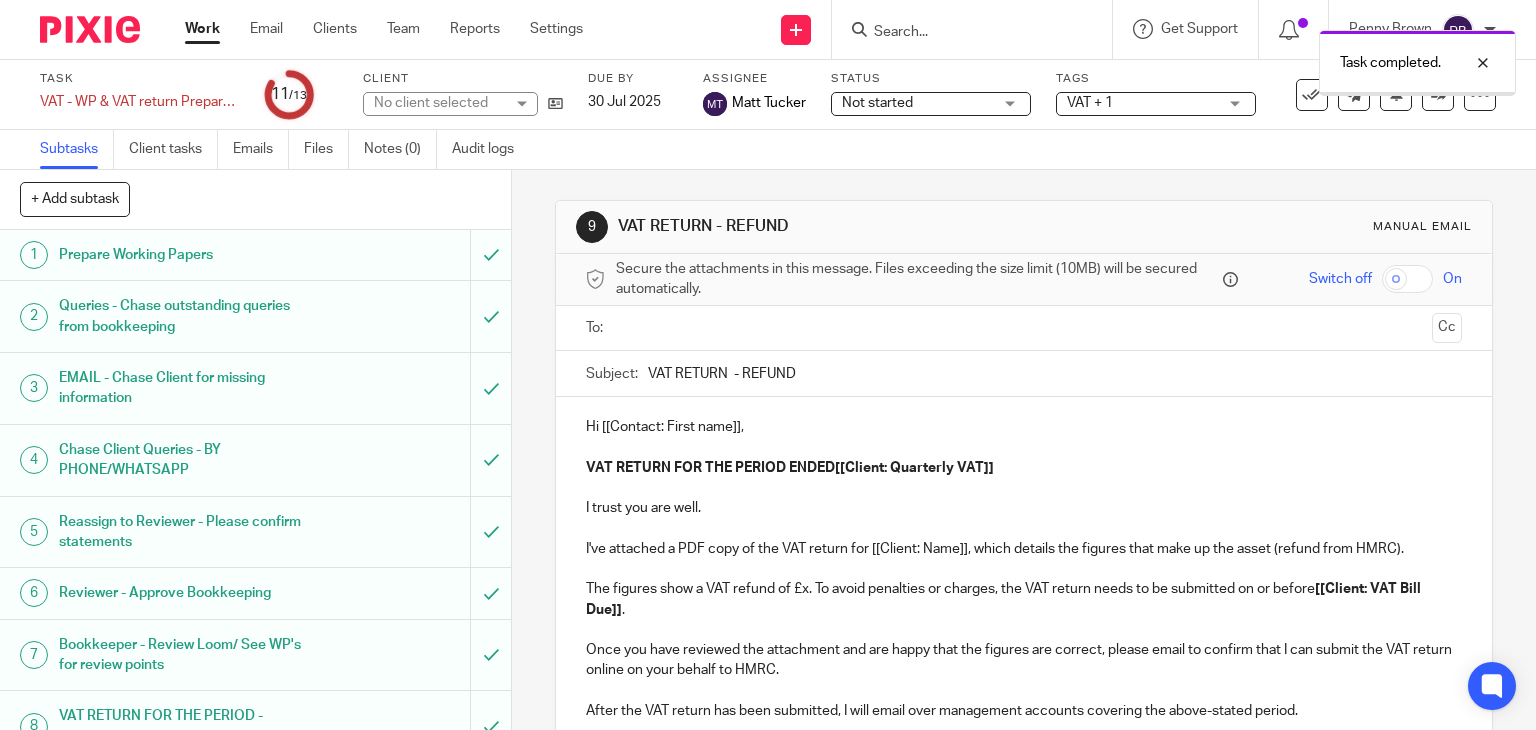 scroll, scrollTop: 0, scrollLeft: 0, axis: both 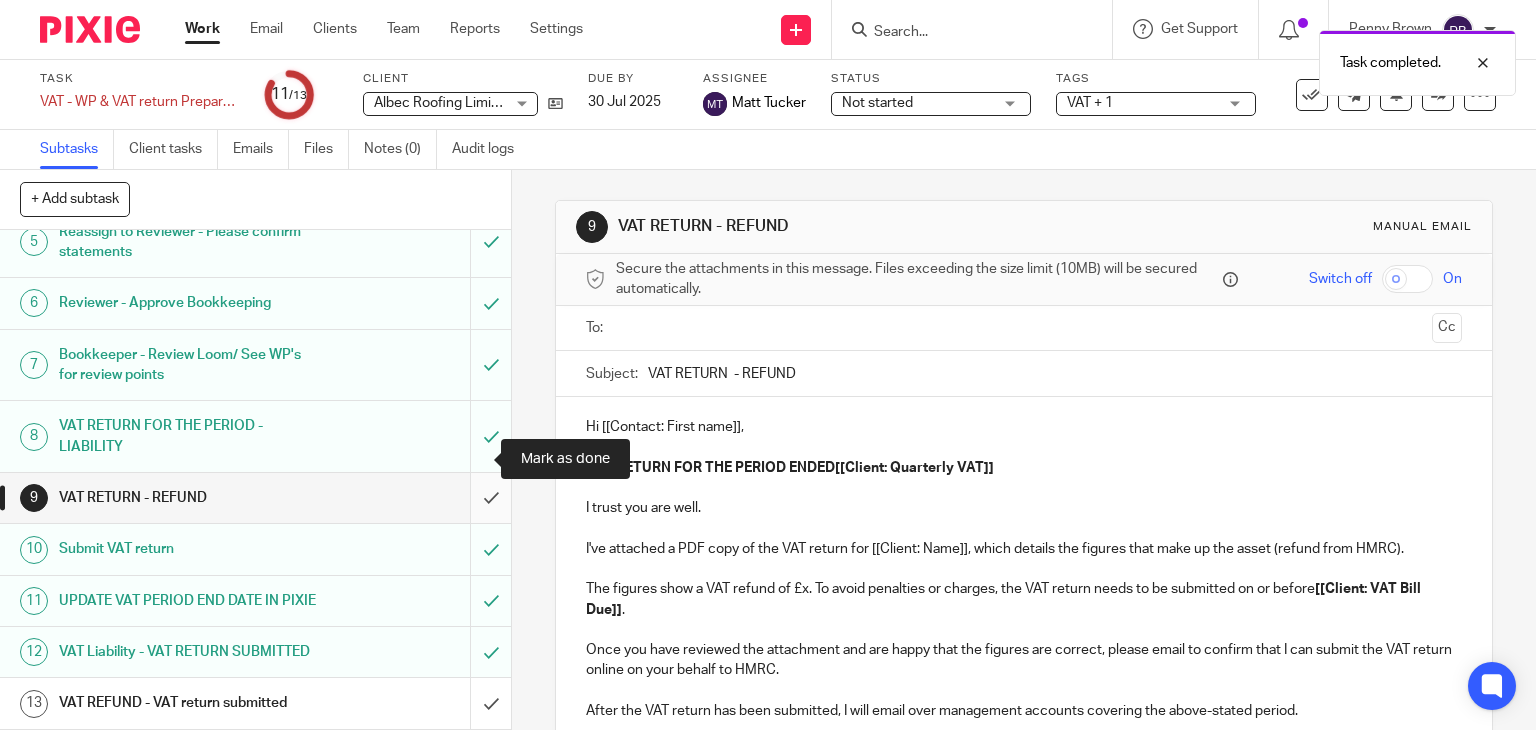 click at bounding box center (255, 498) 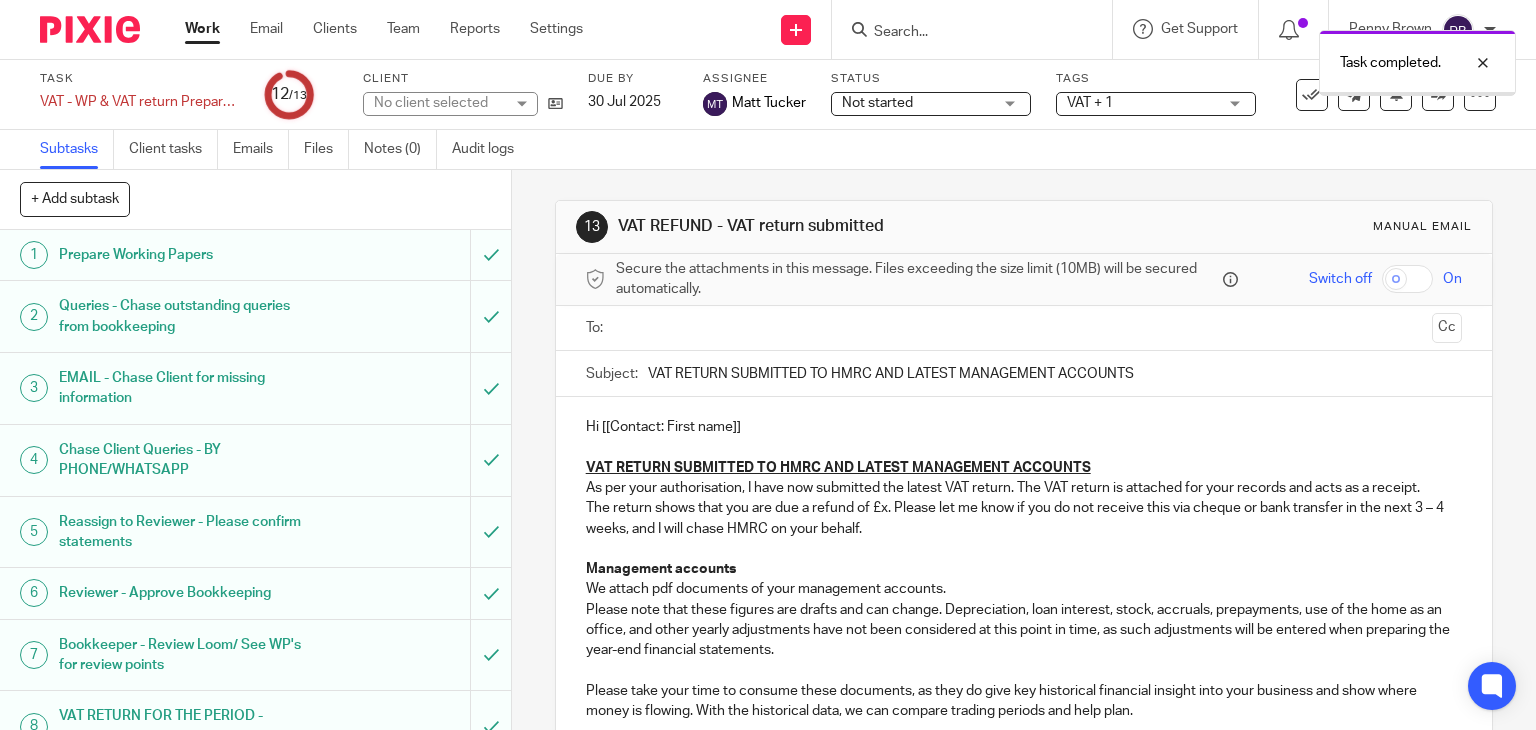 scroll, scrollTop: 0, scrollLeft: 0, axis: both 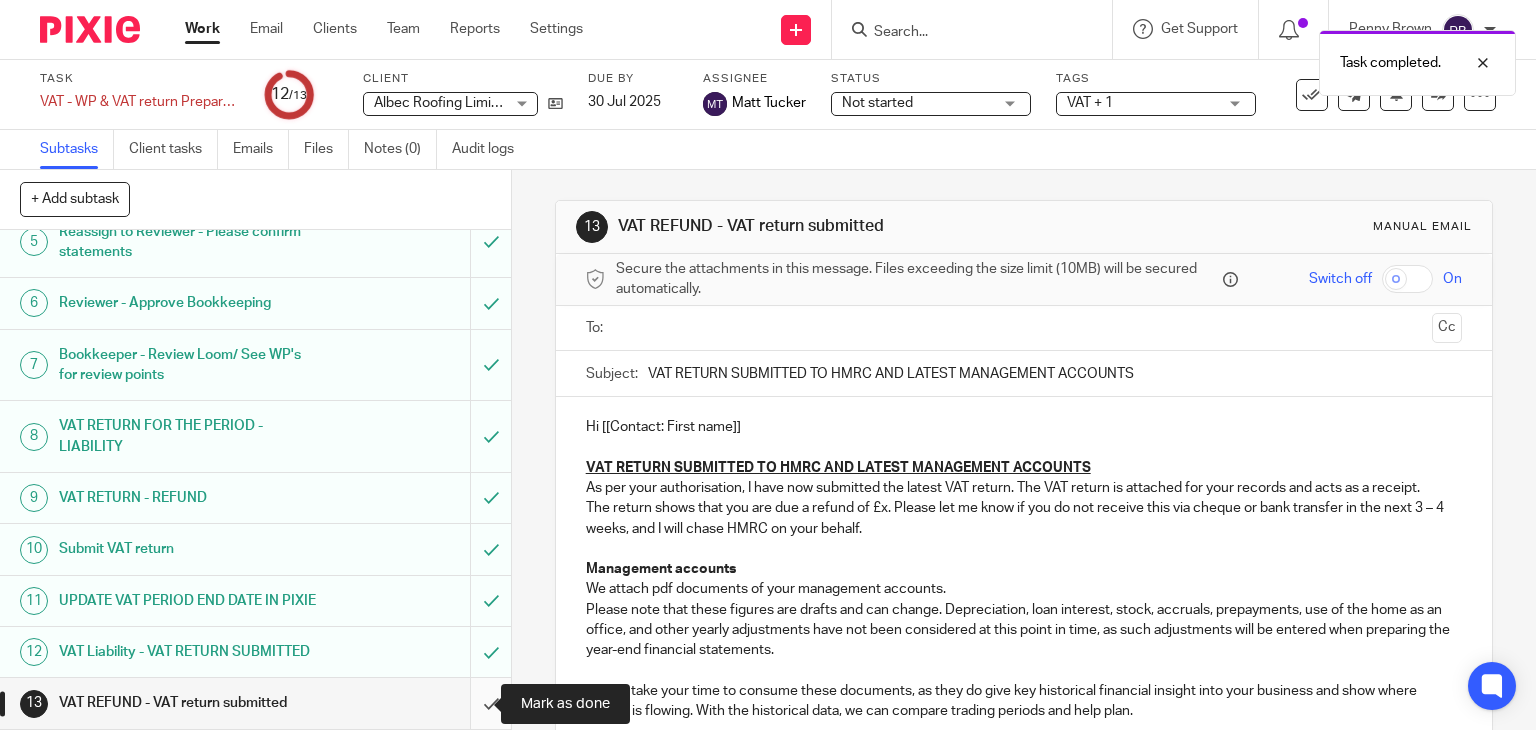 click at bounding box center (255, 703) 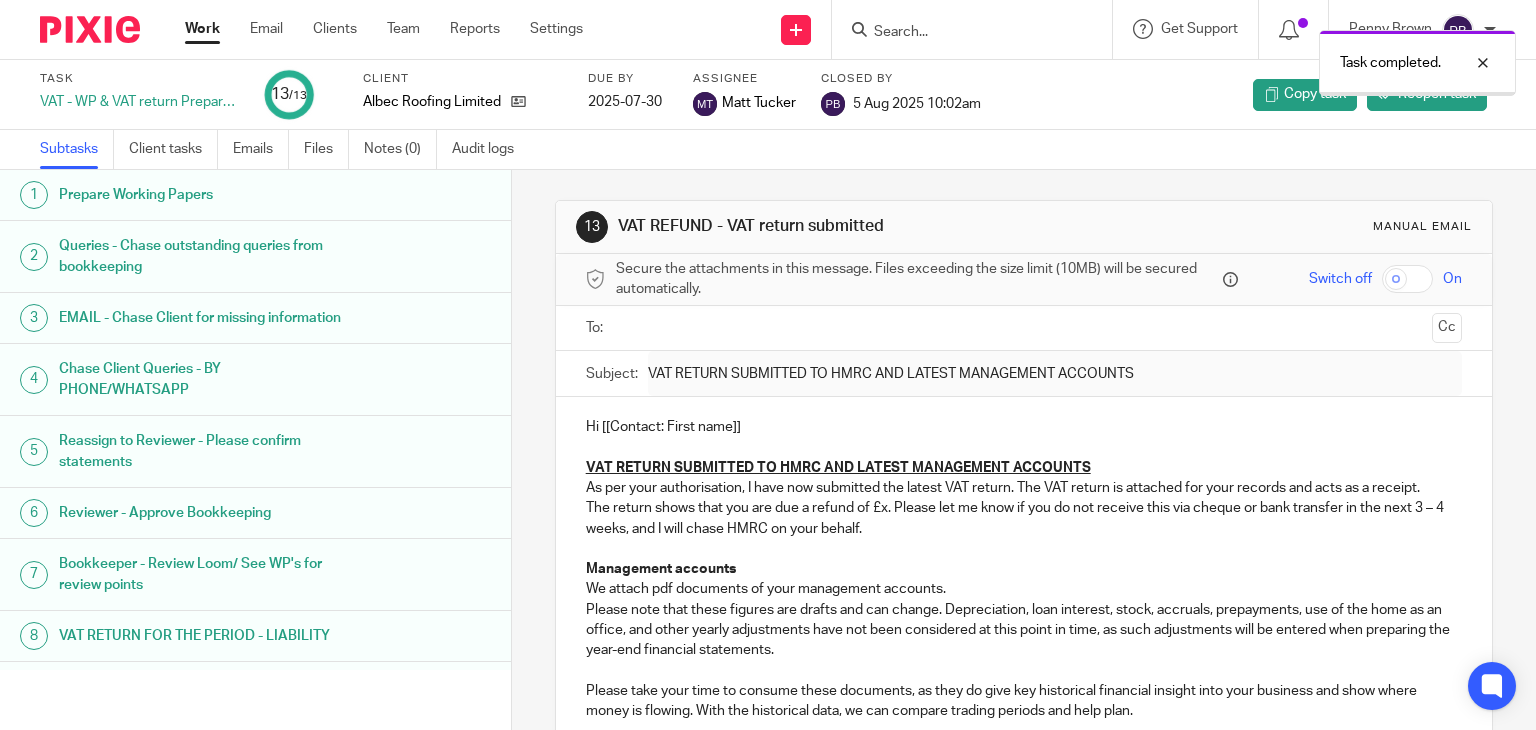 scroll, scrollTop: 0, scrollLeft: 0, axis: both 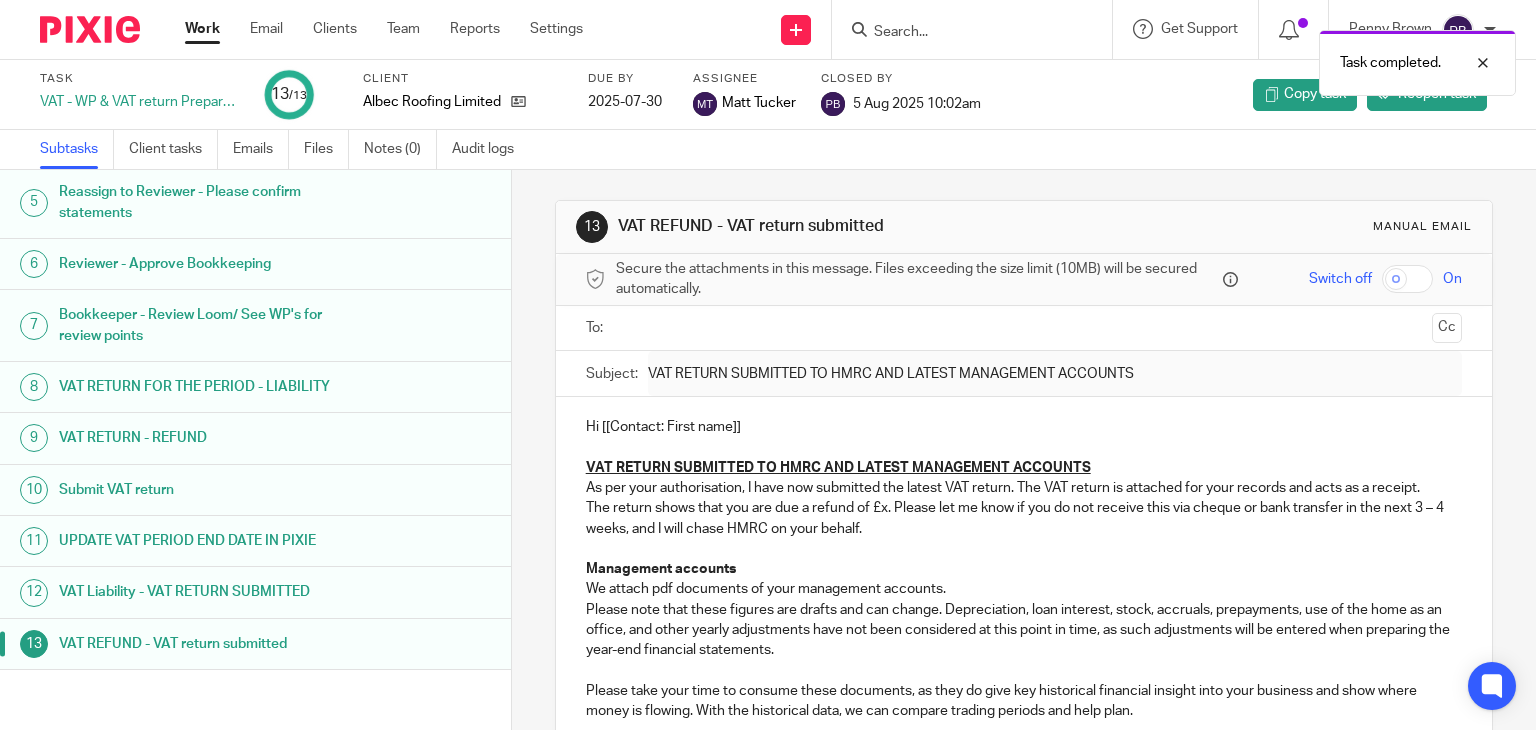 click on "Work" at bounding box center (202, 29) 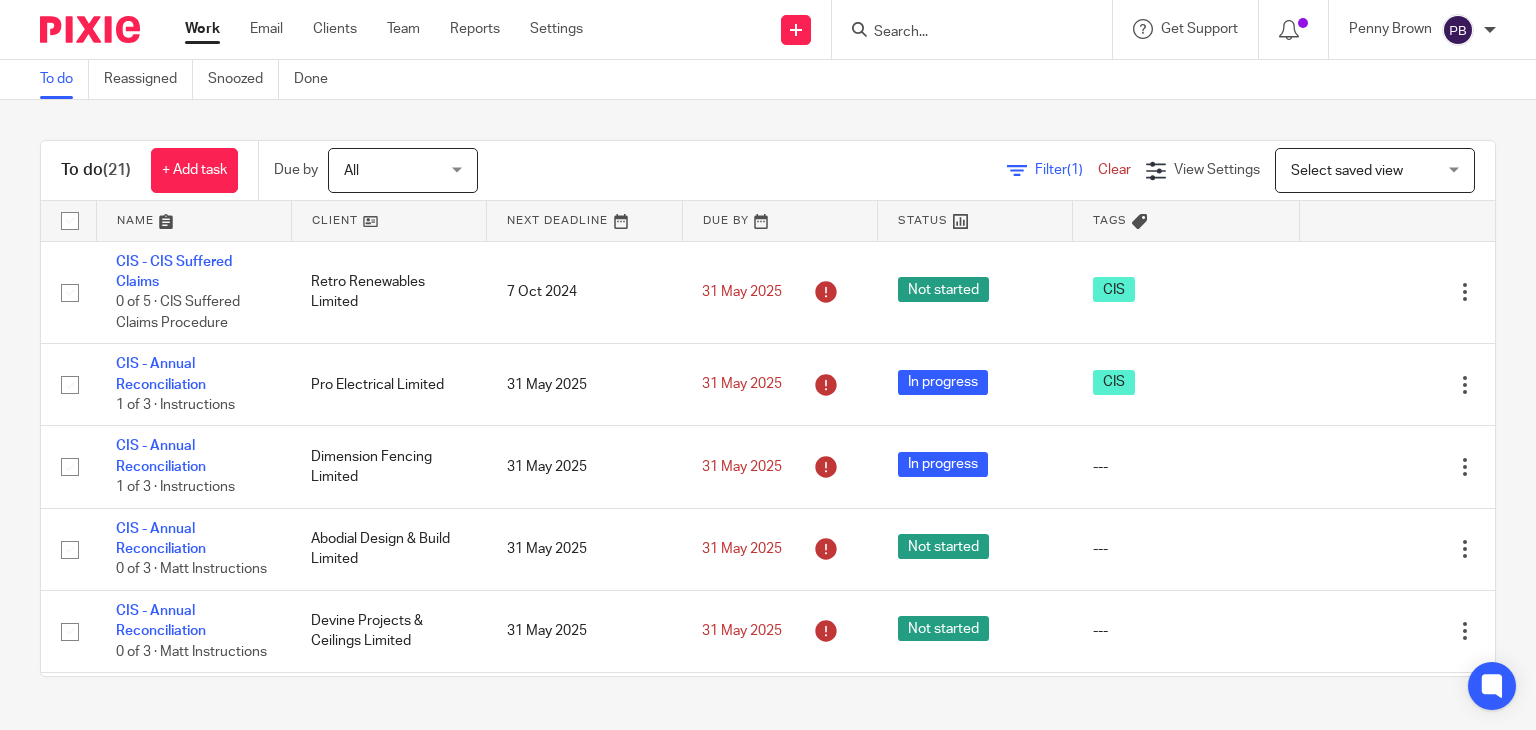 scroll, scrollTop: 0, scrollLeft: 0, axis: both 